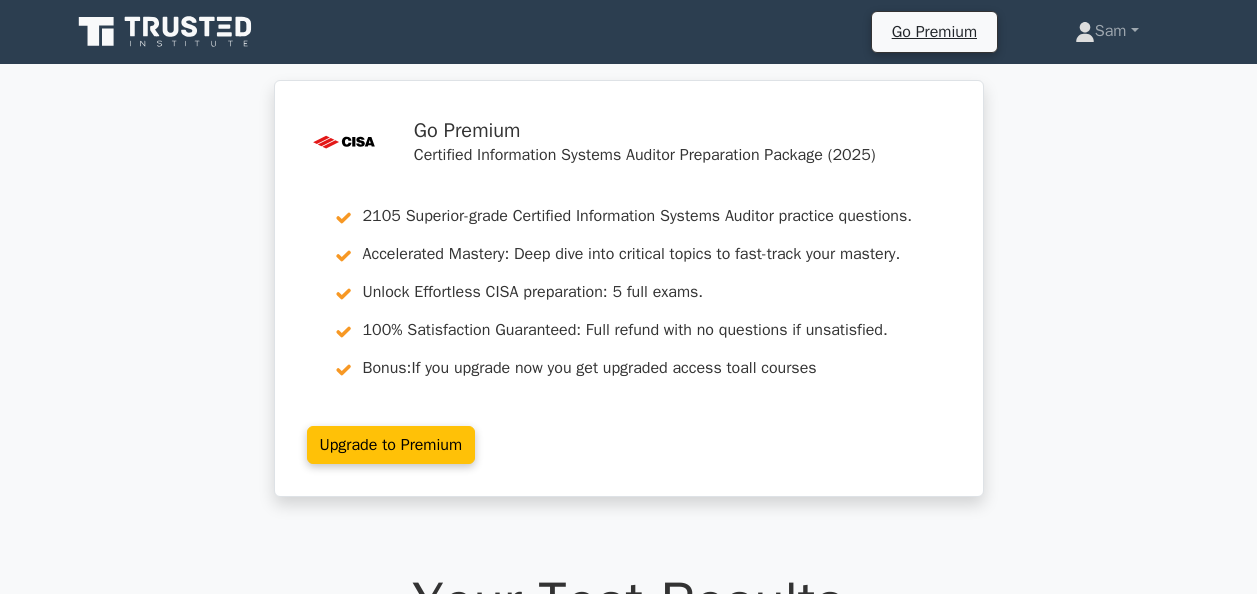 scroll, scrollTop: 3234, scrollLeft: 0, axis: vertical 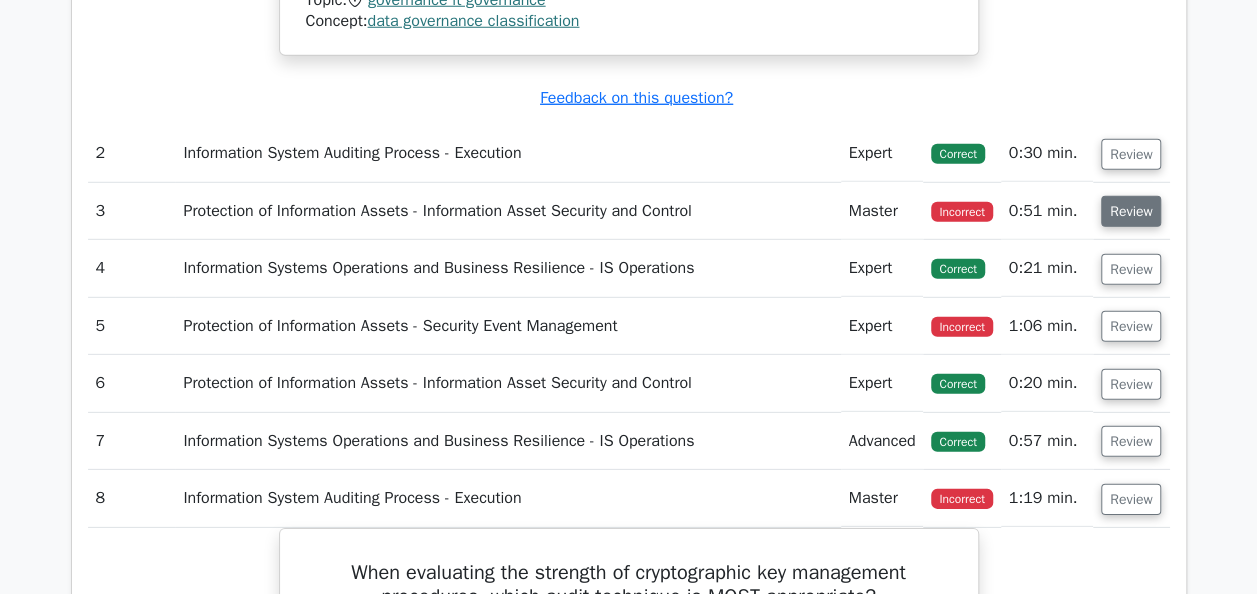 click on "Review" at bounding box center (1131, 211) 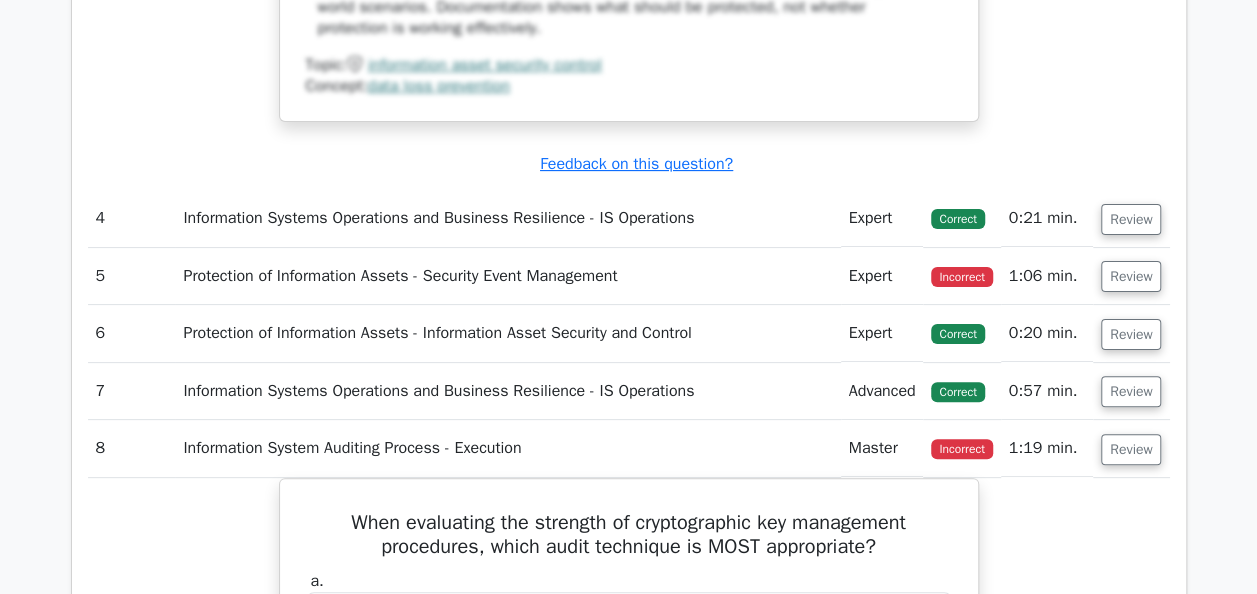 scroll, scrollTop: 3877, scrollLeft: 0, axis: vertical 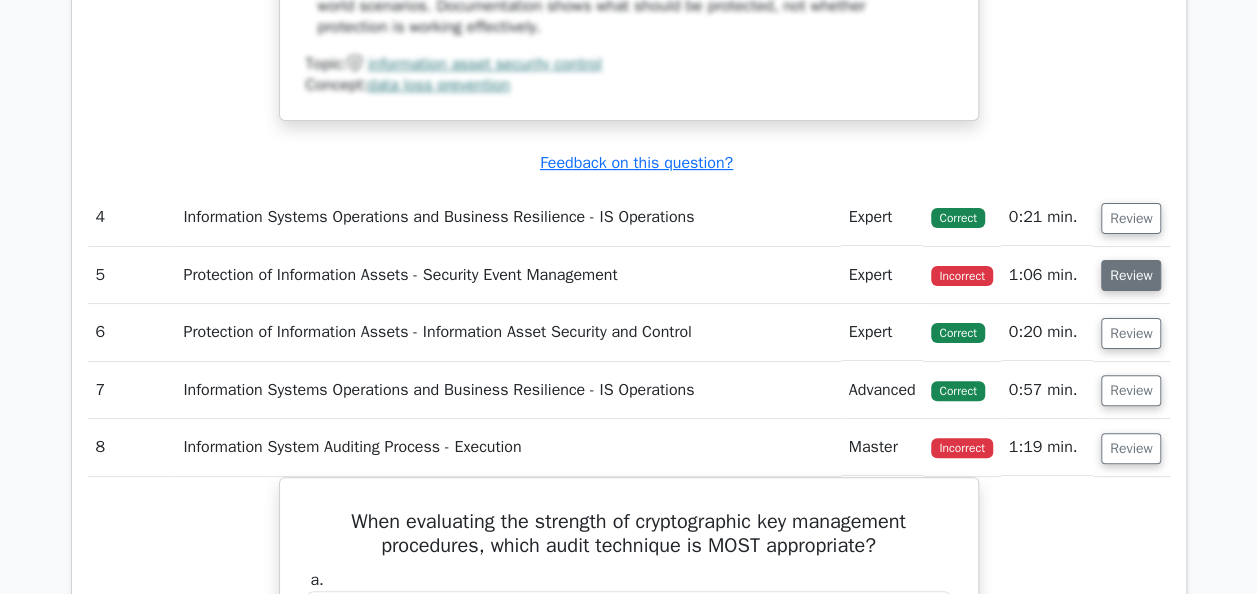 click on "Review" at bounding box center (1131, 275) 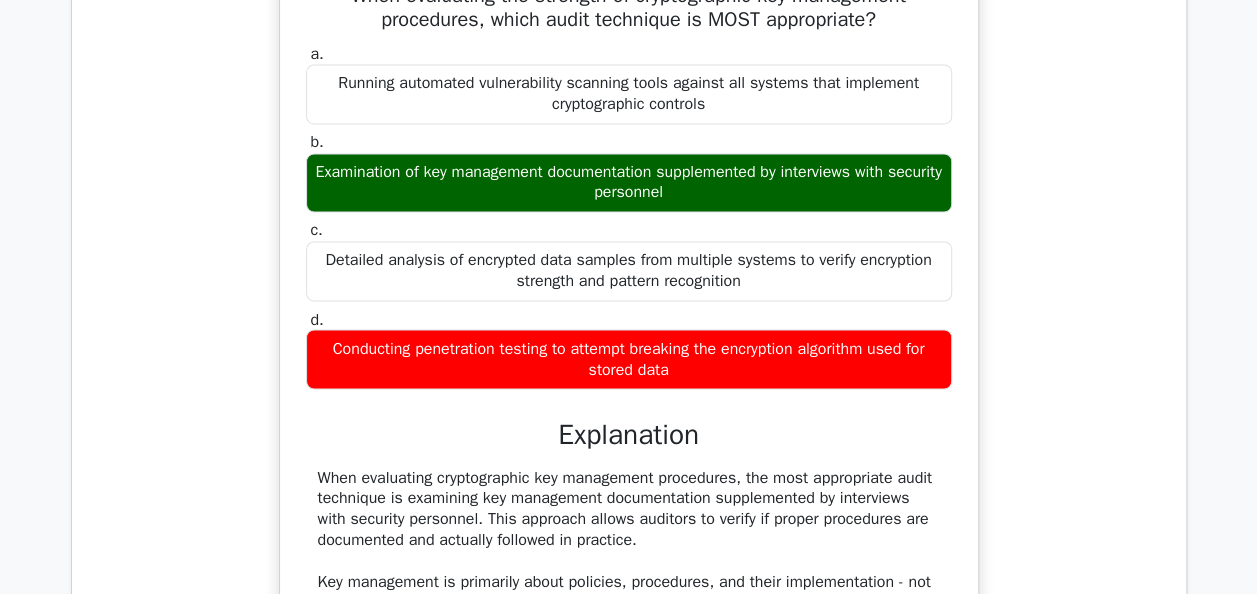 scroll, scrollTop: 5391, scrollLeft: 0, axis: vertical 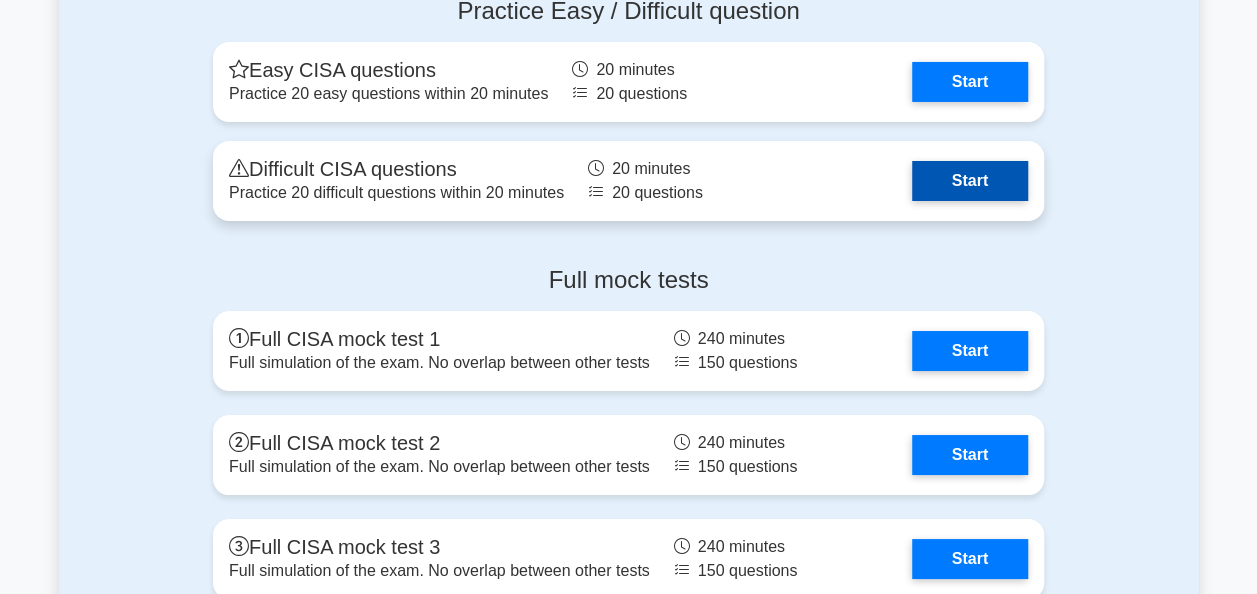 click on "Start" at bounding box center (970, 181) 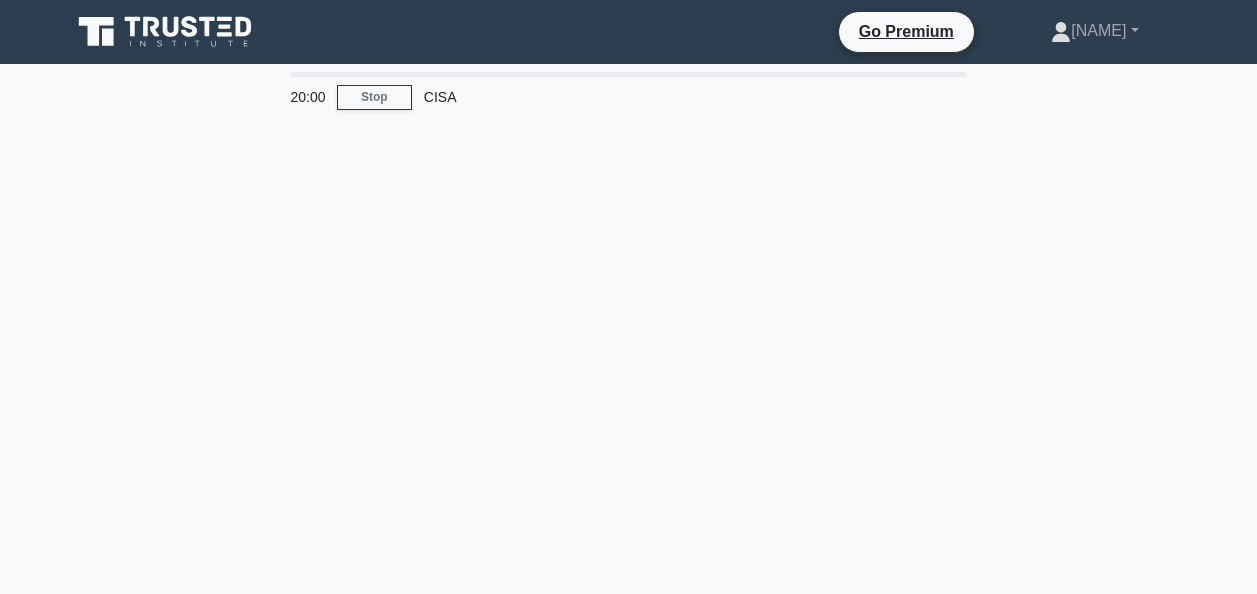 scroll, scrollTop: 0, scrollLeft: 0, axis: both 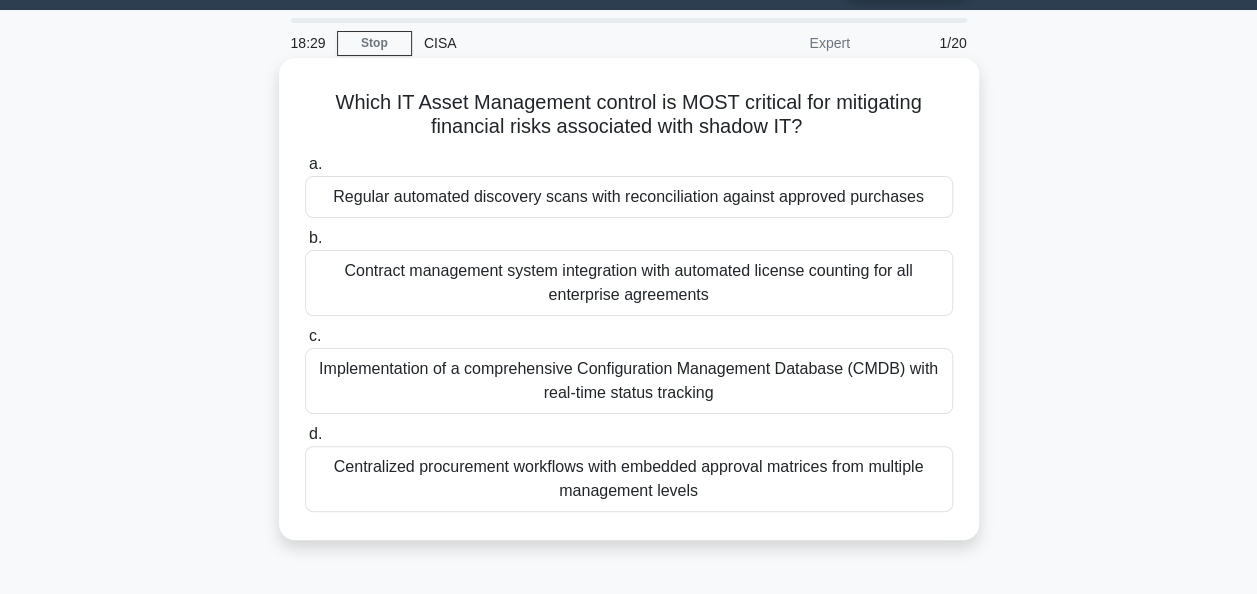 click on "Centralized procurement workflows with embedded approval matrices from multiple management levels" at bounding box center [629, 479] 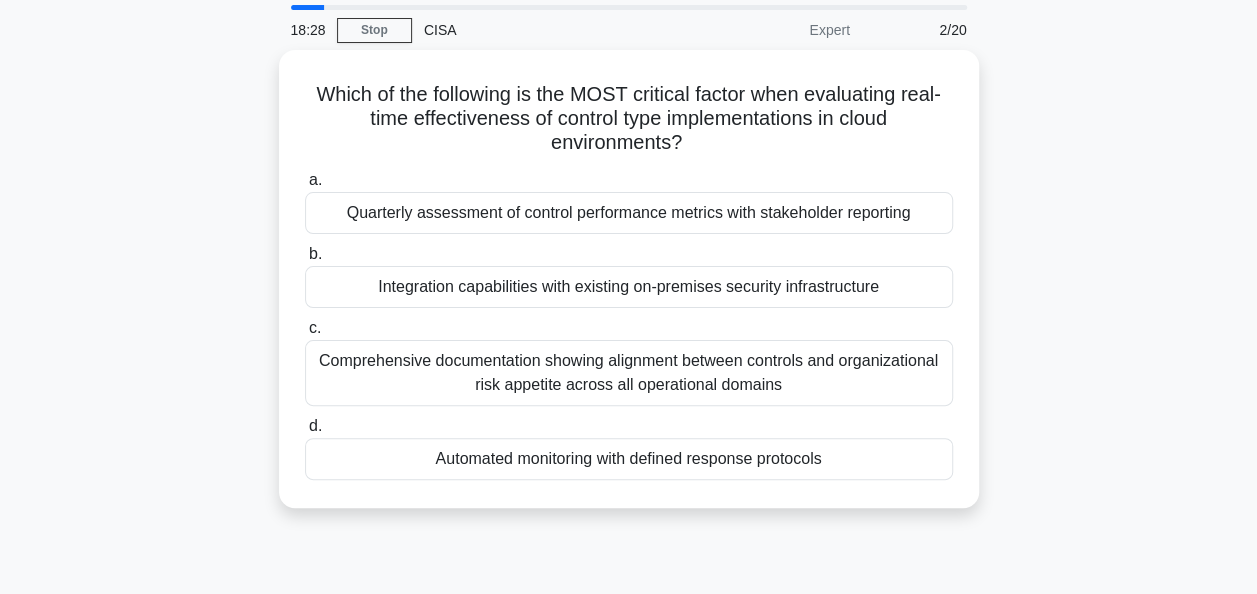 scroll, scrollTop: 74, scrollLeft: 0, axis: vertical 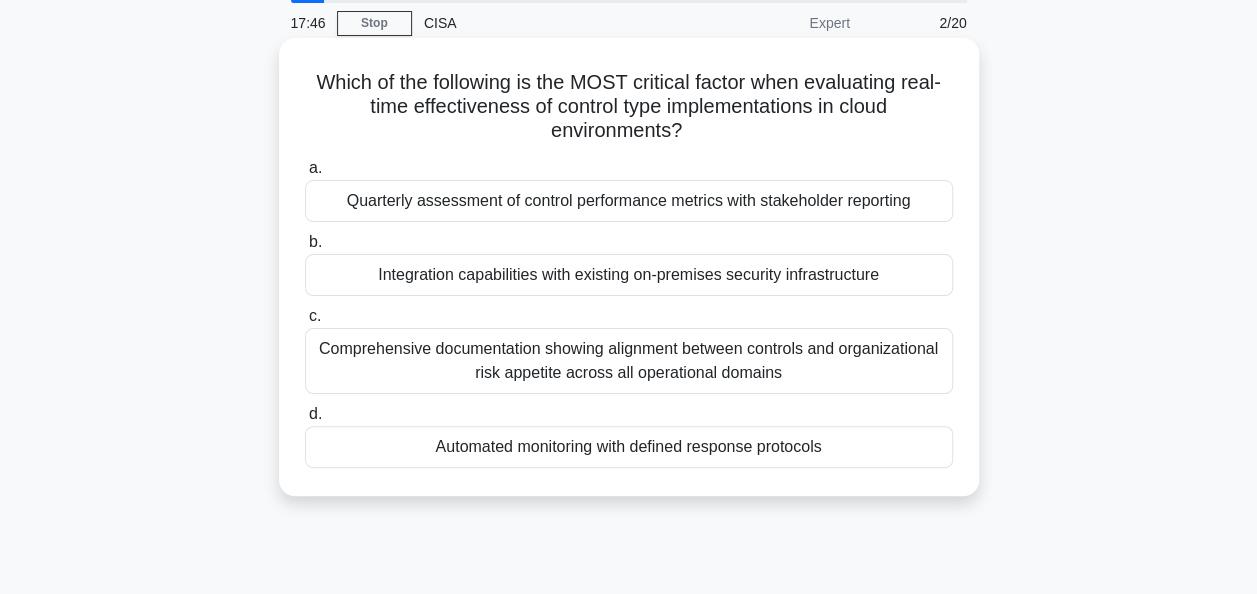 click on "Automated monitoring with defined response protocols" at bounding box center (629, 447) 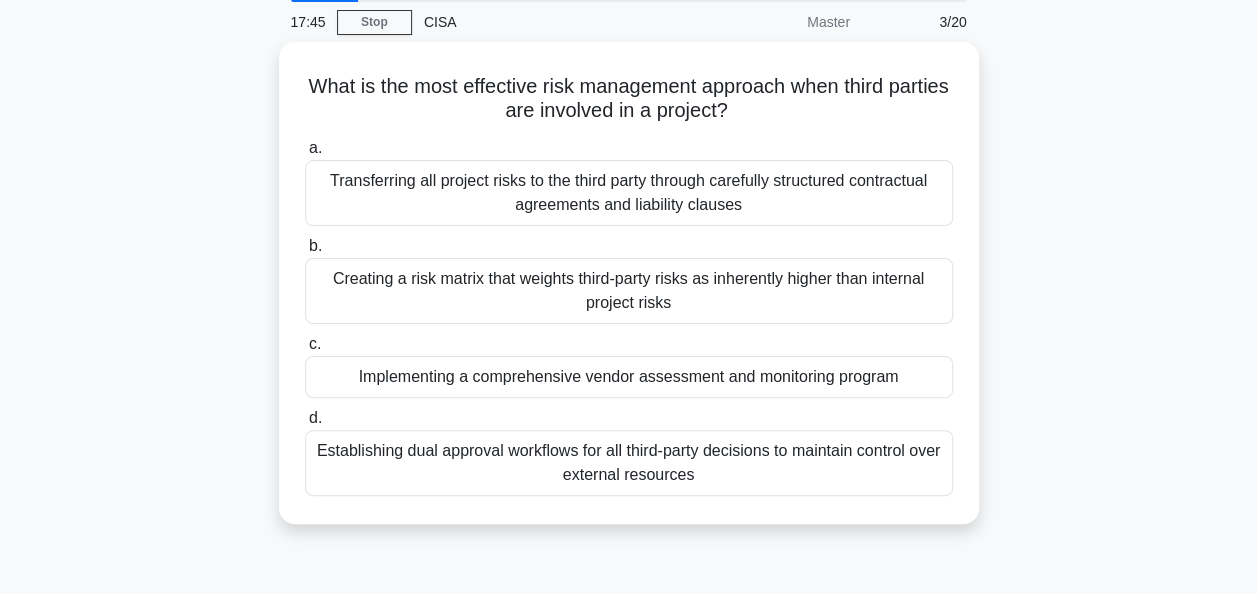 scroll, scrollTop: 80, scrollLeft: 0, axis: vertical 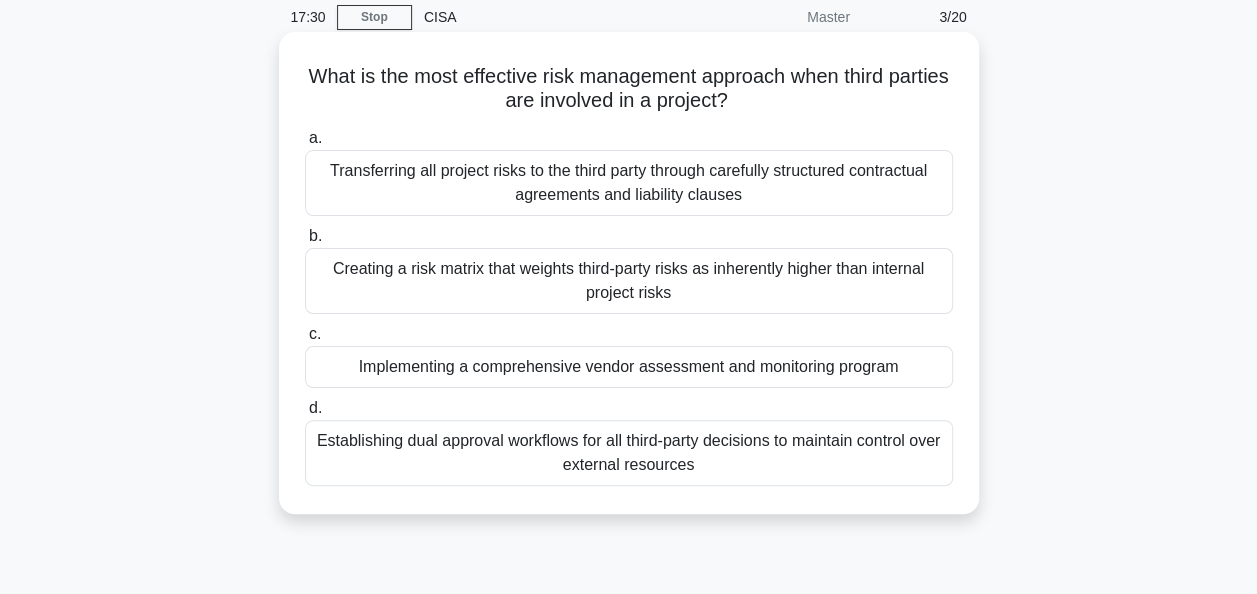 click on "Implementing a comprehensive vendor assessment and monitoring program" at bounding box center [629, 367] 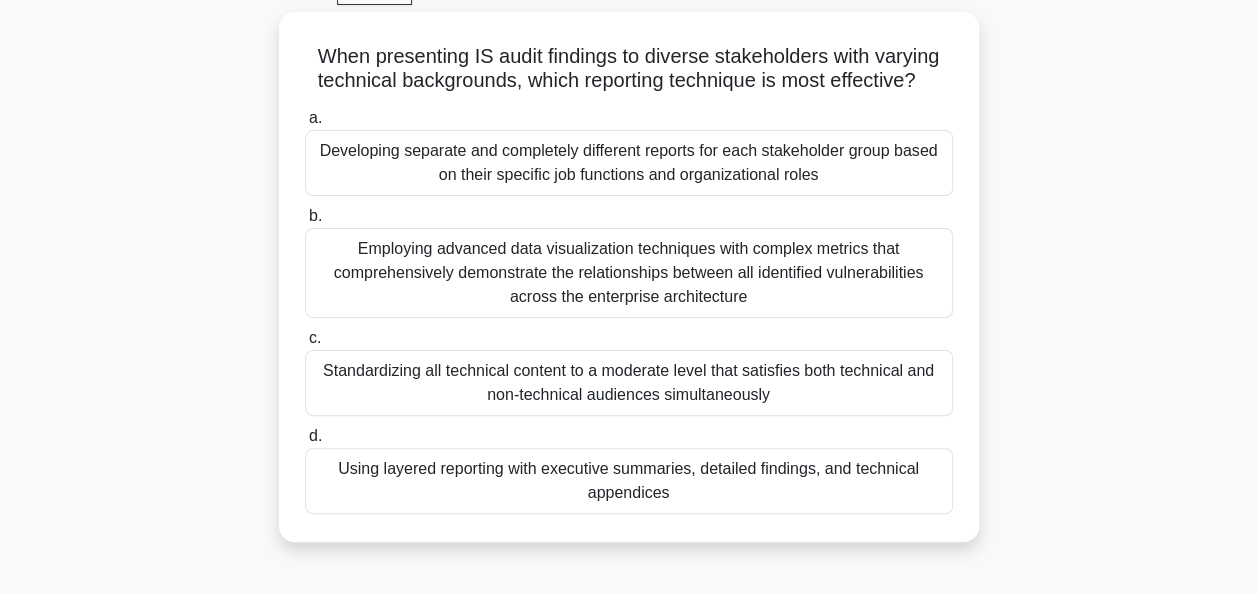 scroll, scrollTop: 107, scrollLeft: 0, axis: vertical 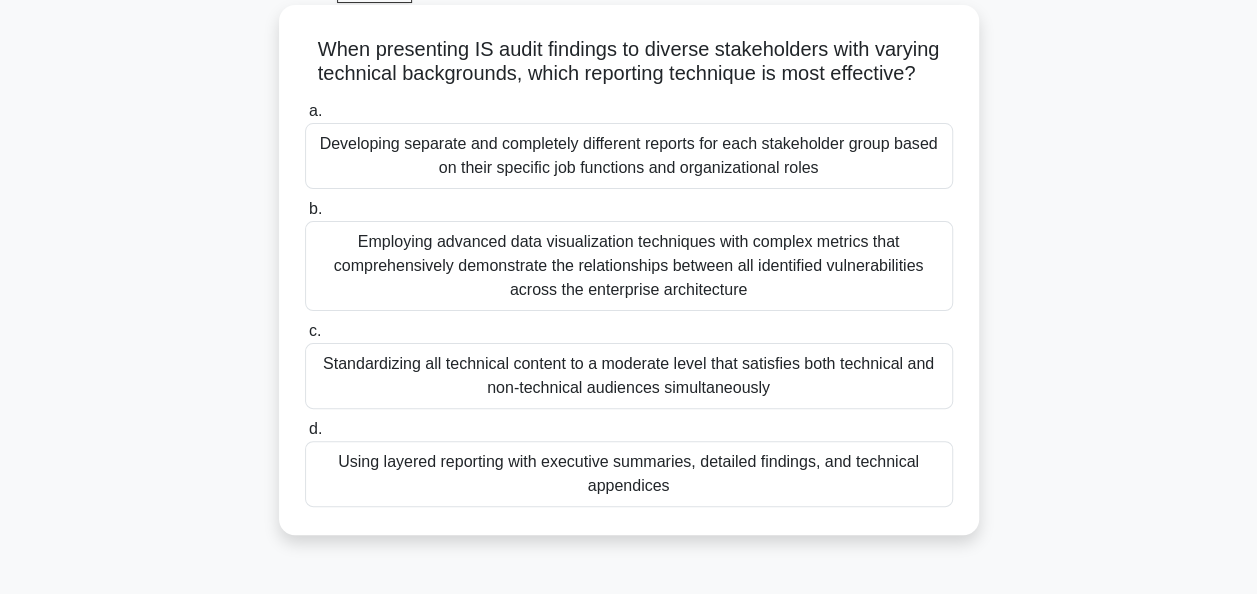 click on "Using layered reporting with executive summaries, detailed findings, and technical appendices" at bounding box center [629, 474] 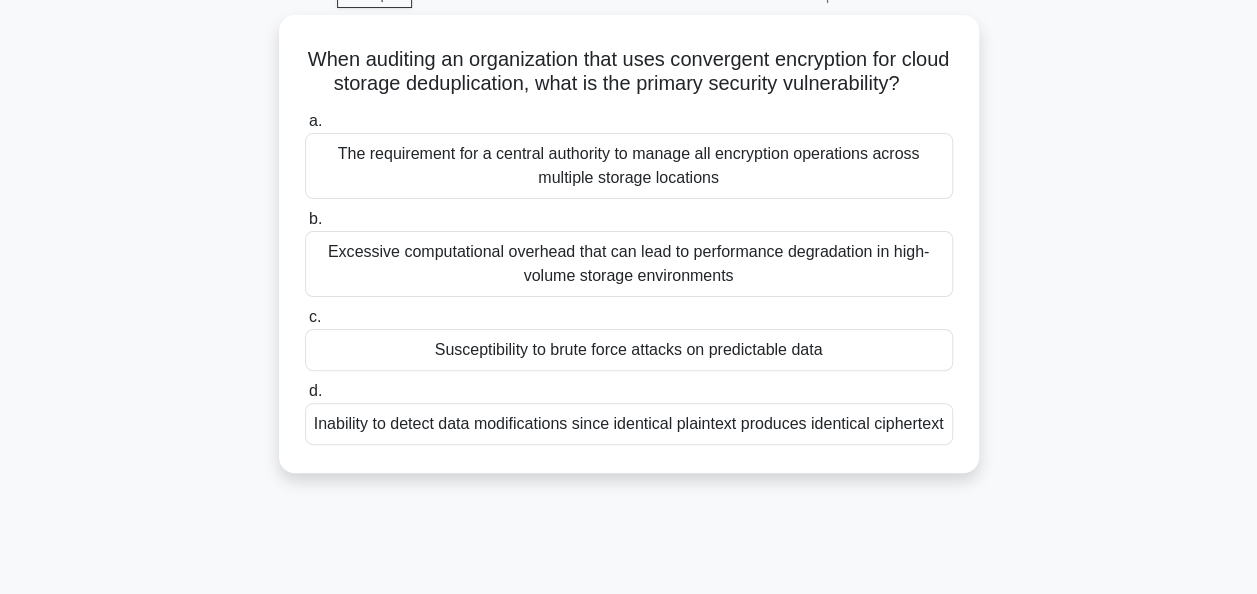 scroll, scrollTop: 103, scrollLeft: 0, axis: vertical 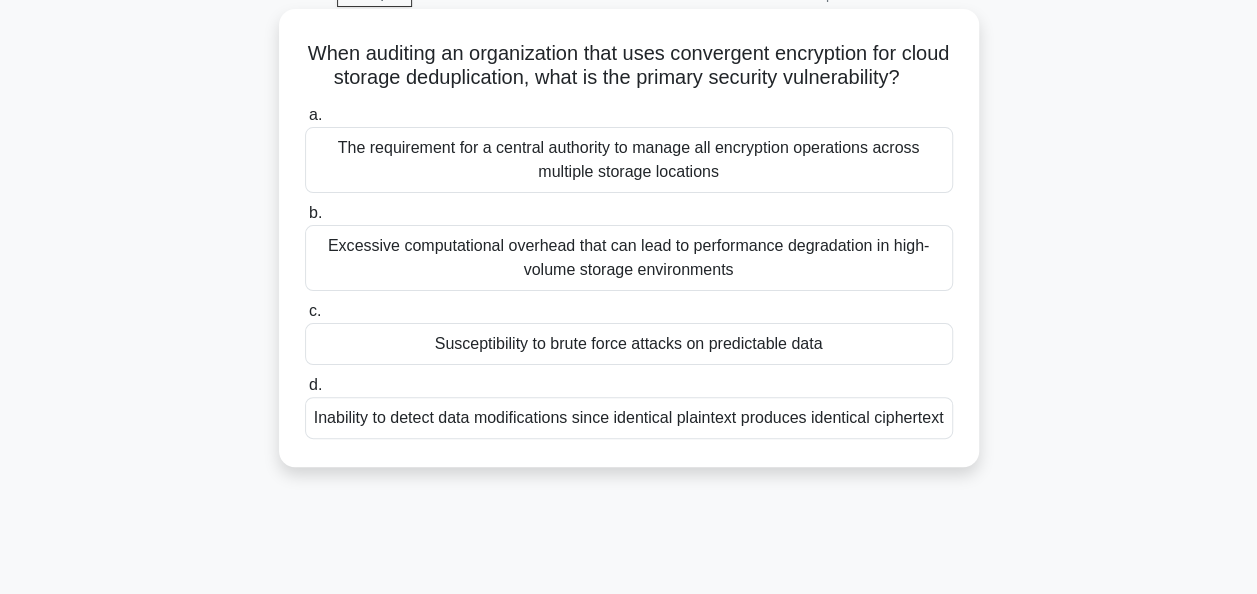 click on "Susceptibility to brute force attacks on predictable data" at bounding box center (629, 344) 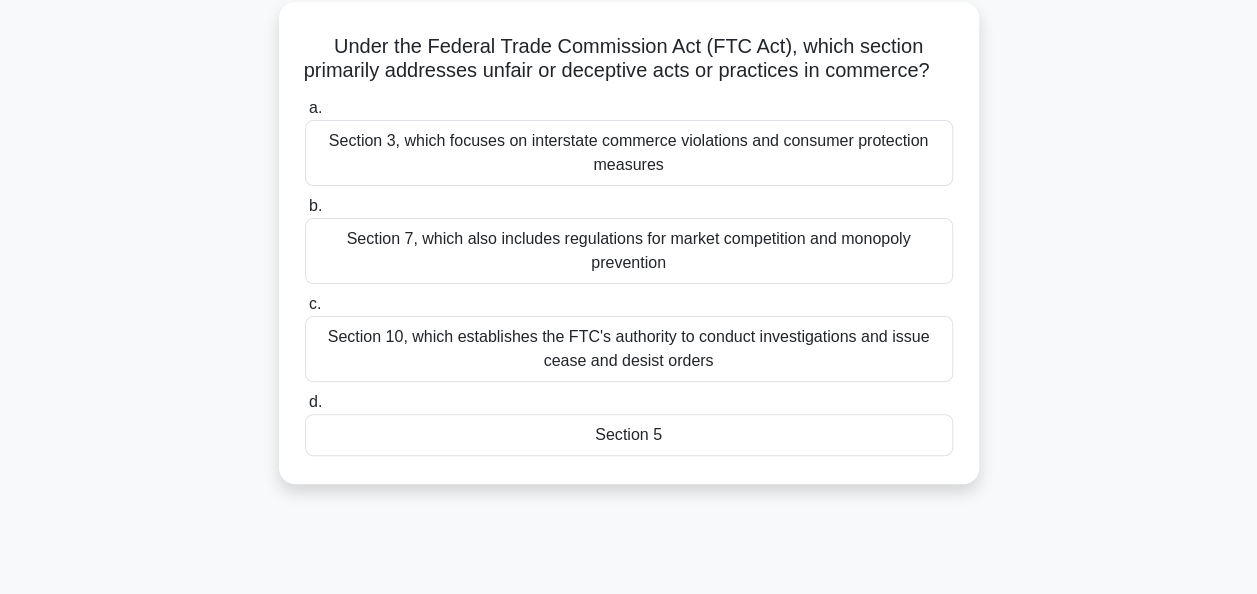 scroll, scrollTop: 116, scrollLeft: 0, axis: vertical 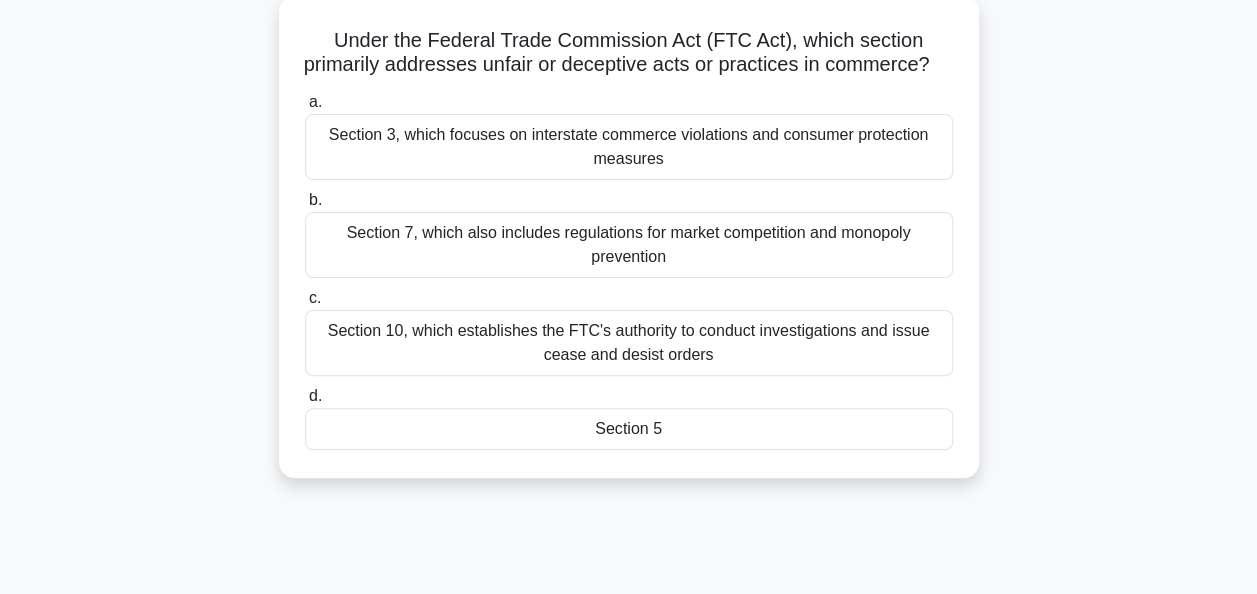 click on "Section 3, which focuses on interstate commerce violations and consumer protection measures" at bounding box center (629, 147) 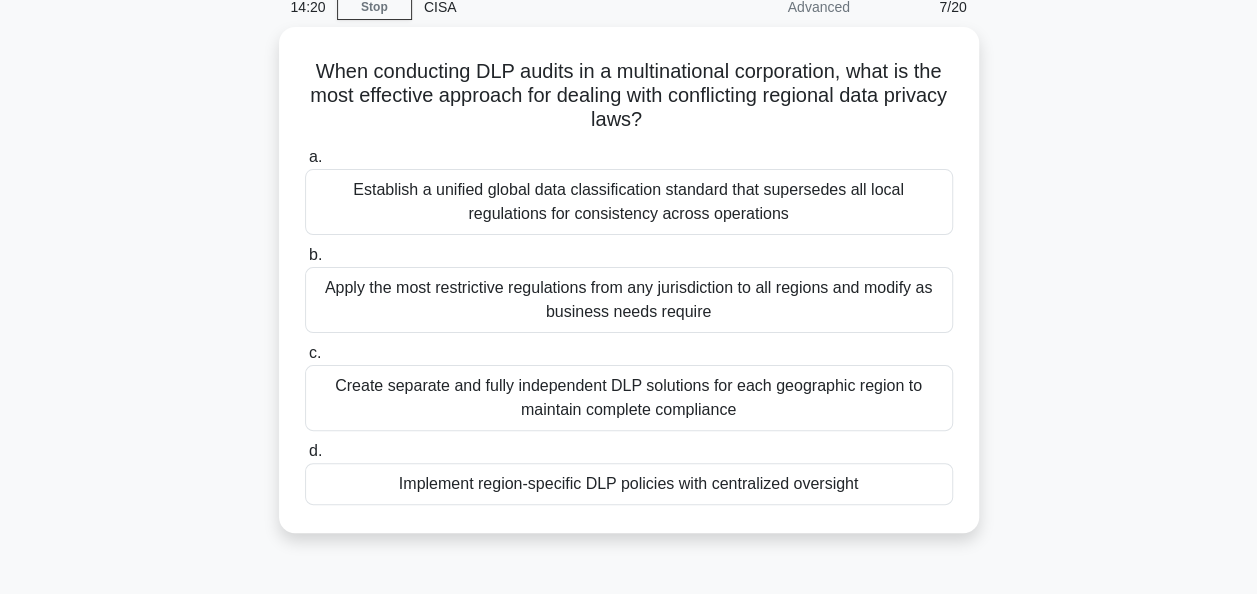 scroll, scrollTop: 97, scrollLeft: 0, axis: vertical 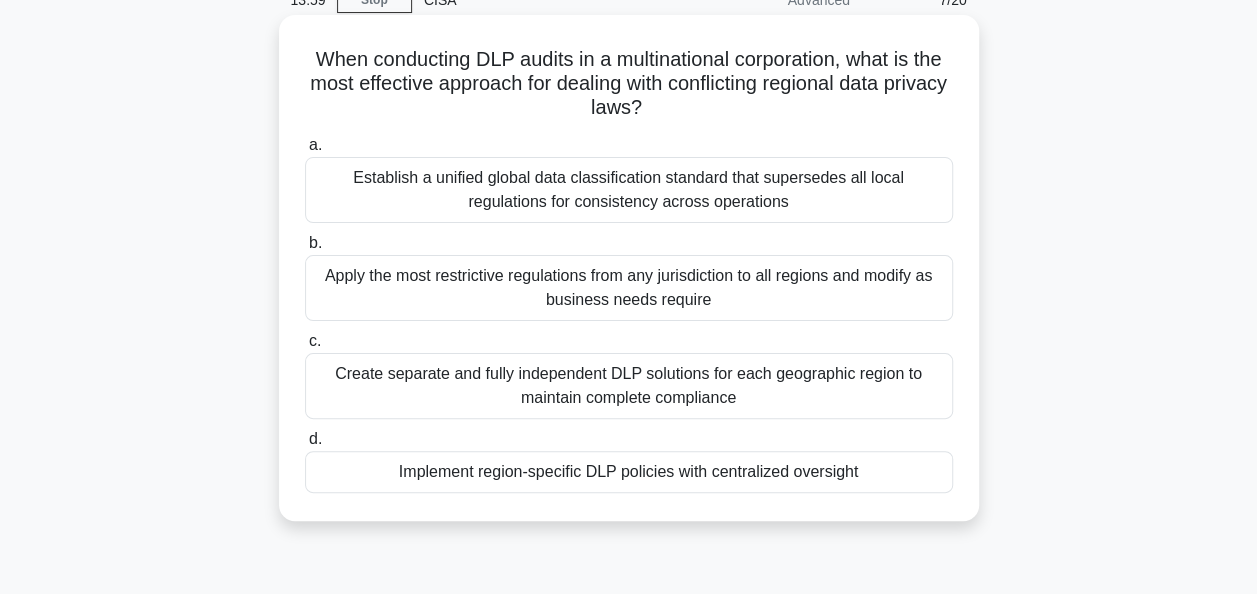 click on "Implement region-specific DLP policies with centralized oversight" at bounding box center [629, 472] 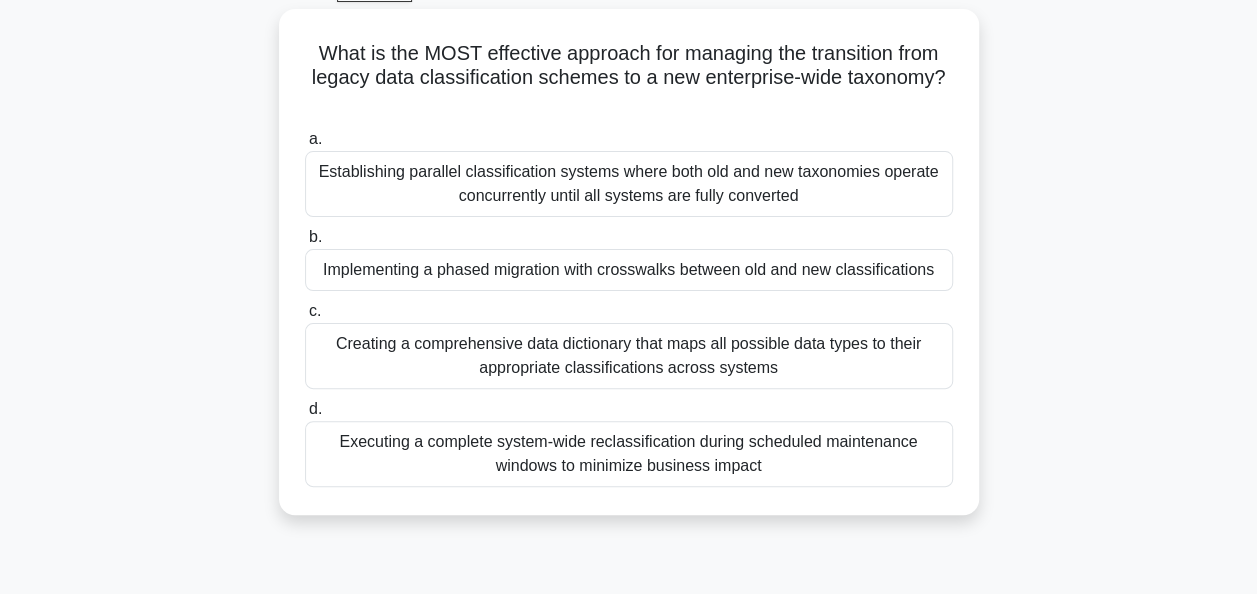 scroll, scrollTop: 113, scrollLeft: 0, axis: vertical 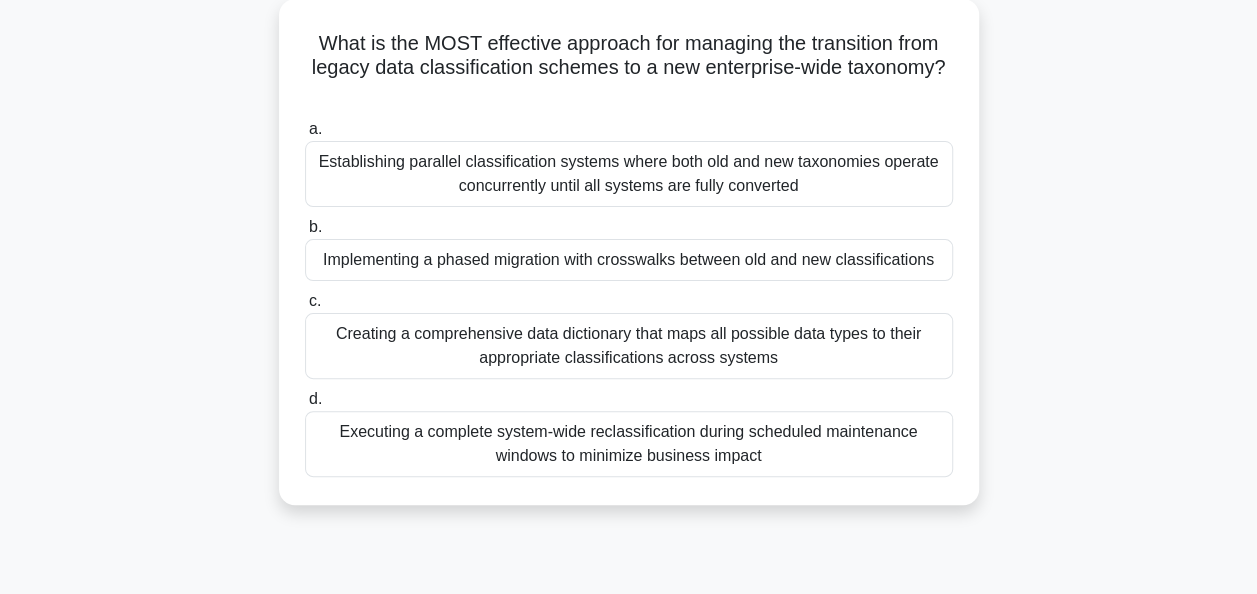 click on "Implementing a phased migration with crosswalks between old and new classifications" at bounding box center (629, 260) 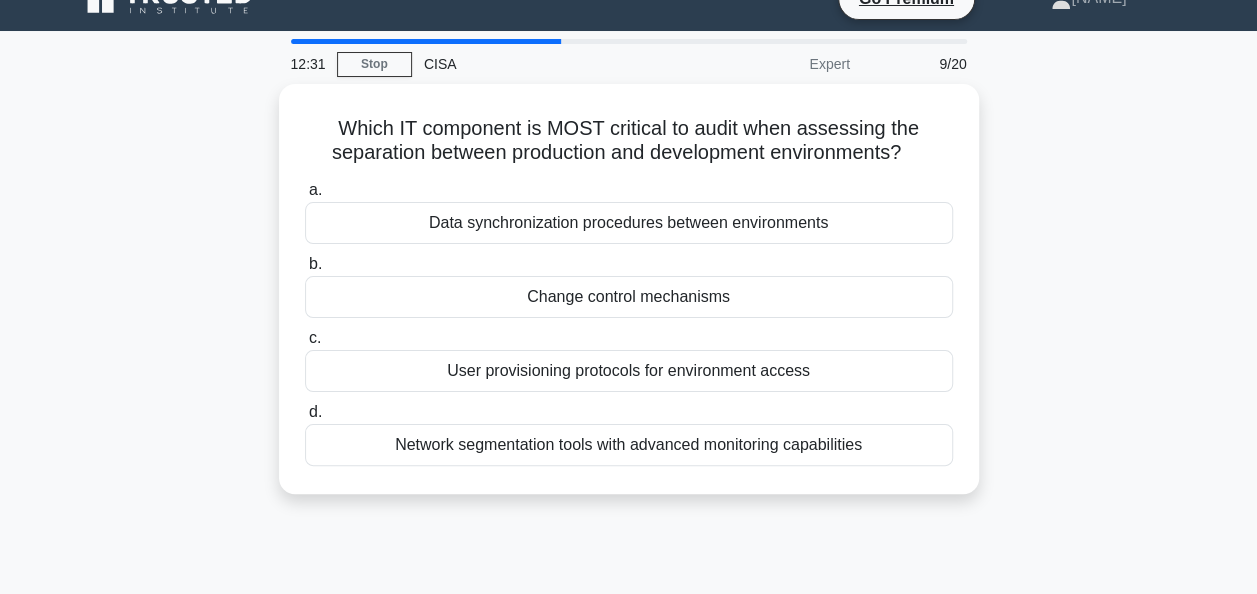 scroll, scrollTop: 32, scrollLeft: 0, axis: vertical 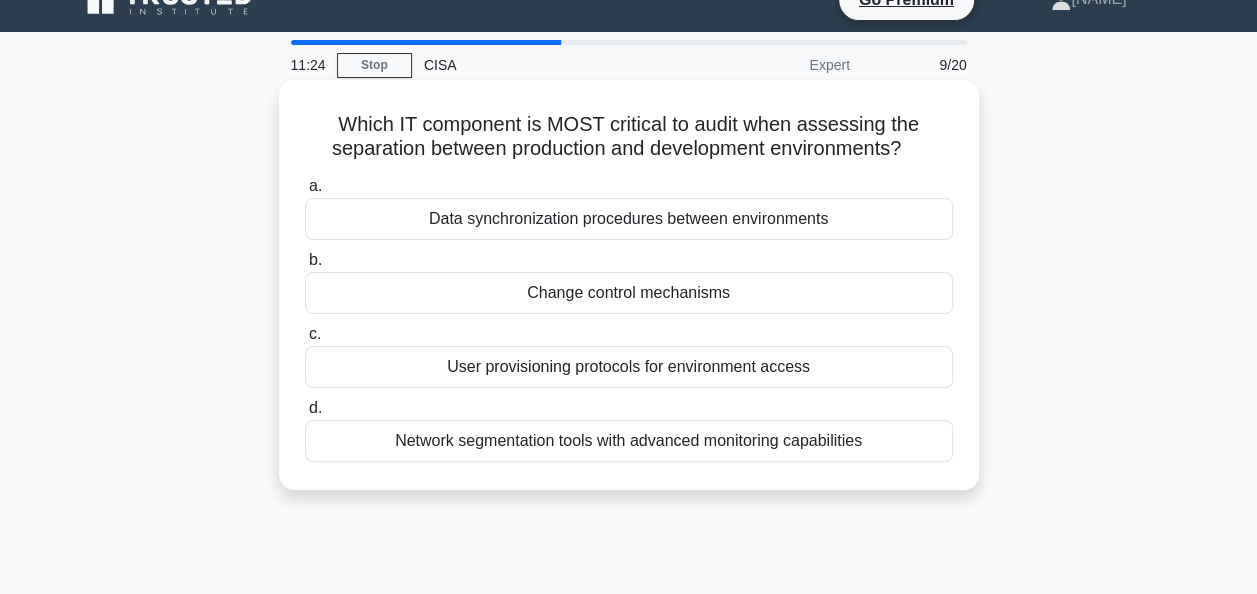 click on "Network segmentation tools with advanced monitoring capabilities" at bounding box center (629, 441) 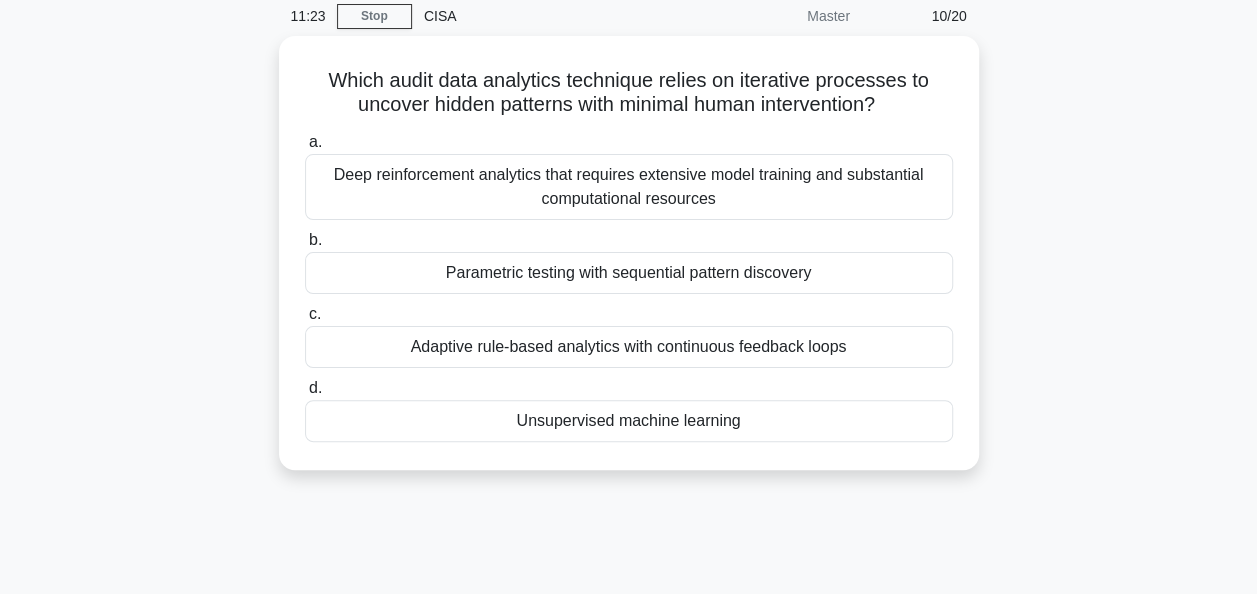 scroll, scrollTop: 83, scrollLeft: 0, axis: vertical 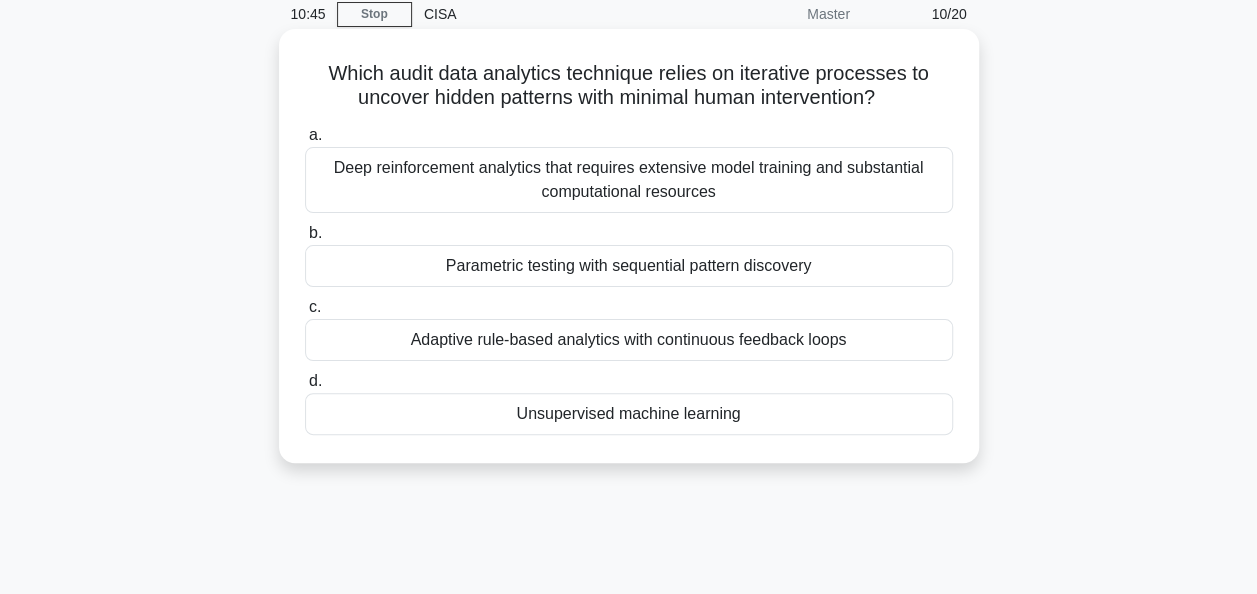 click on "Parametric testing with sequential pattern discovery" at bounding box center (629, 266) 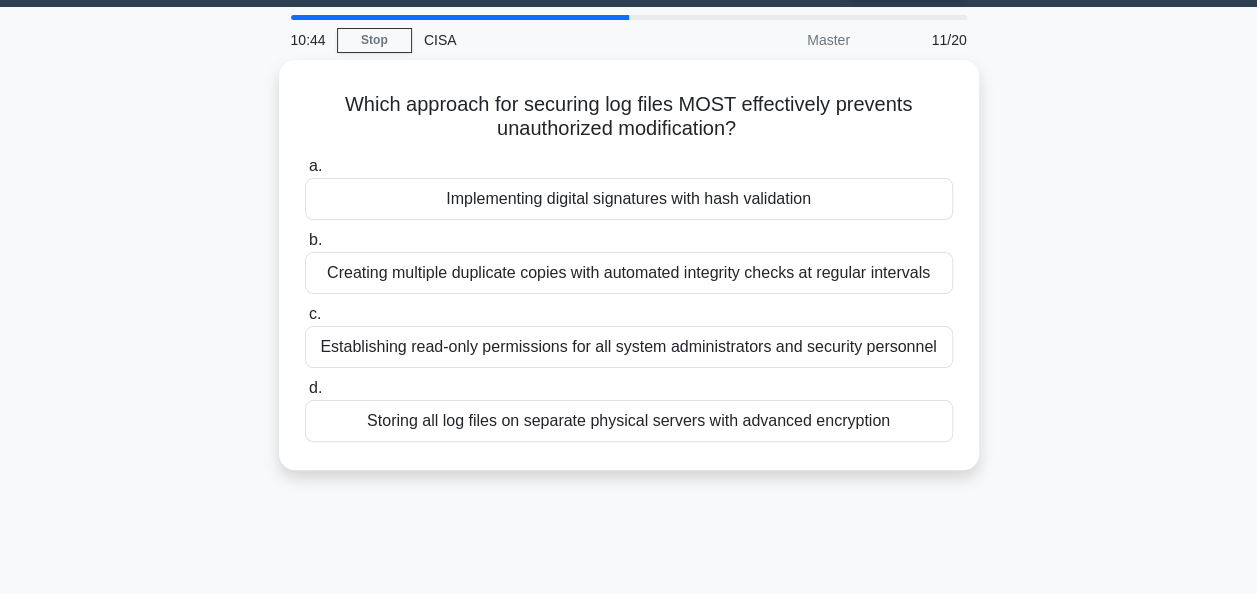scroll, scrollTop: 64, scrollLeft: 0, axis: vertical 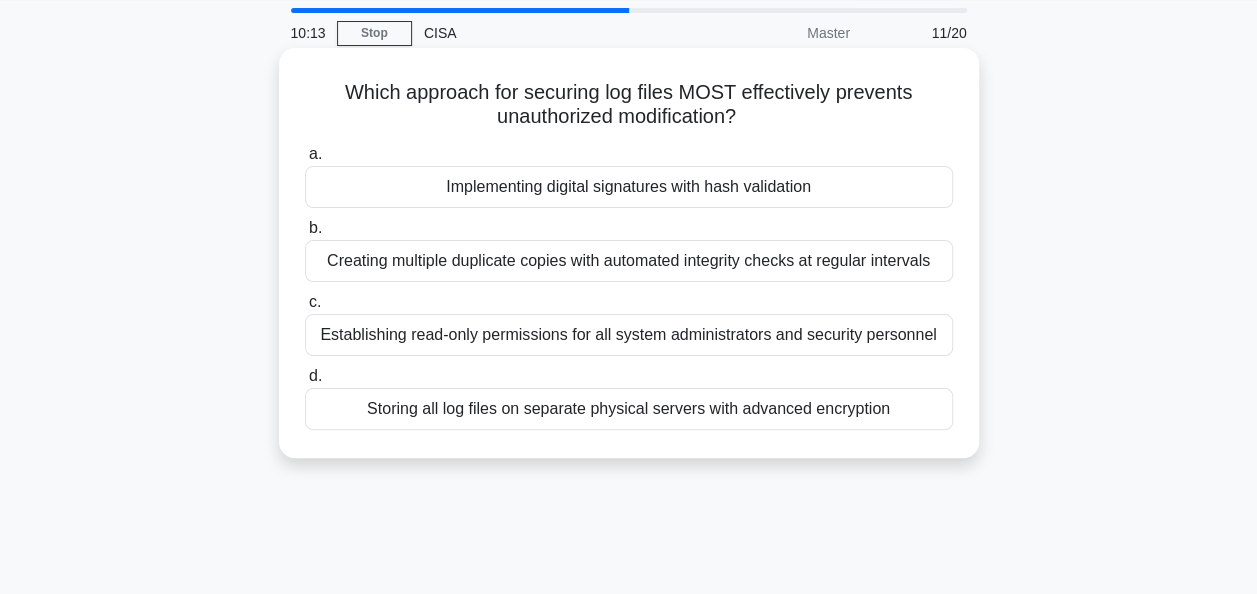 click on "Implementing digital signatures with hash validation" at bounding box center (629, 187) 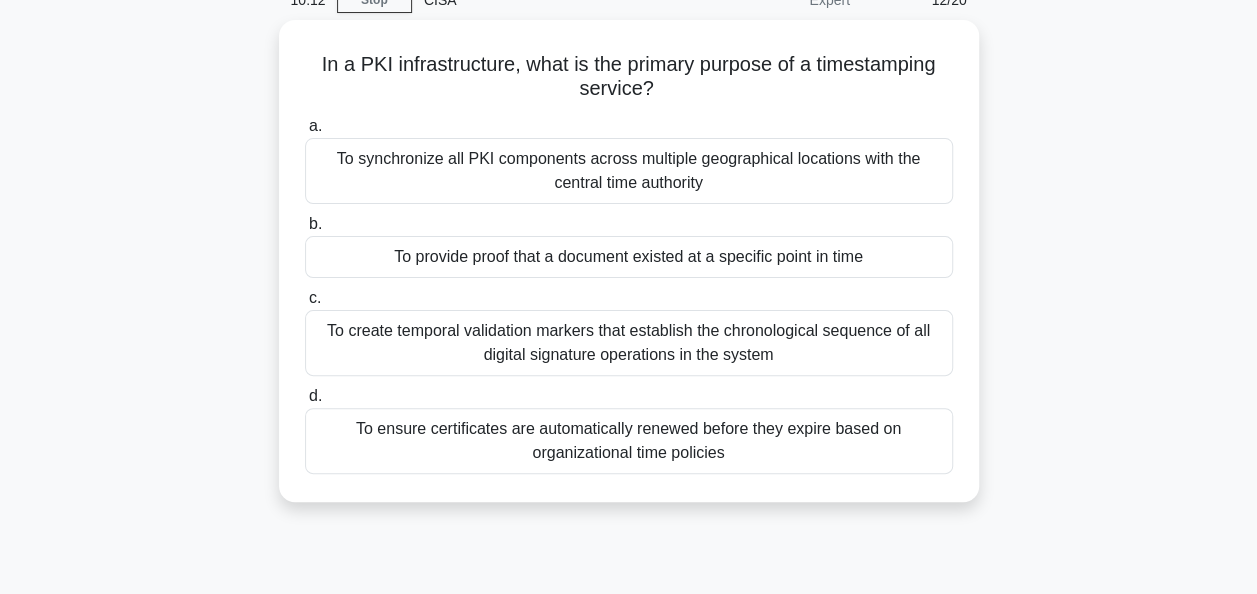 scroll, scrollTop: 102, scrollLeft: 0, axis: vertical 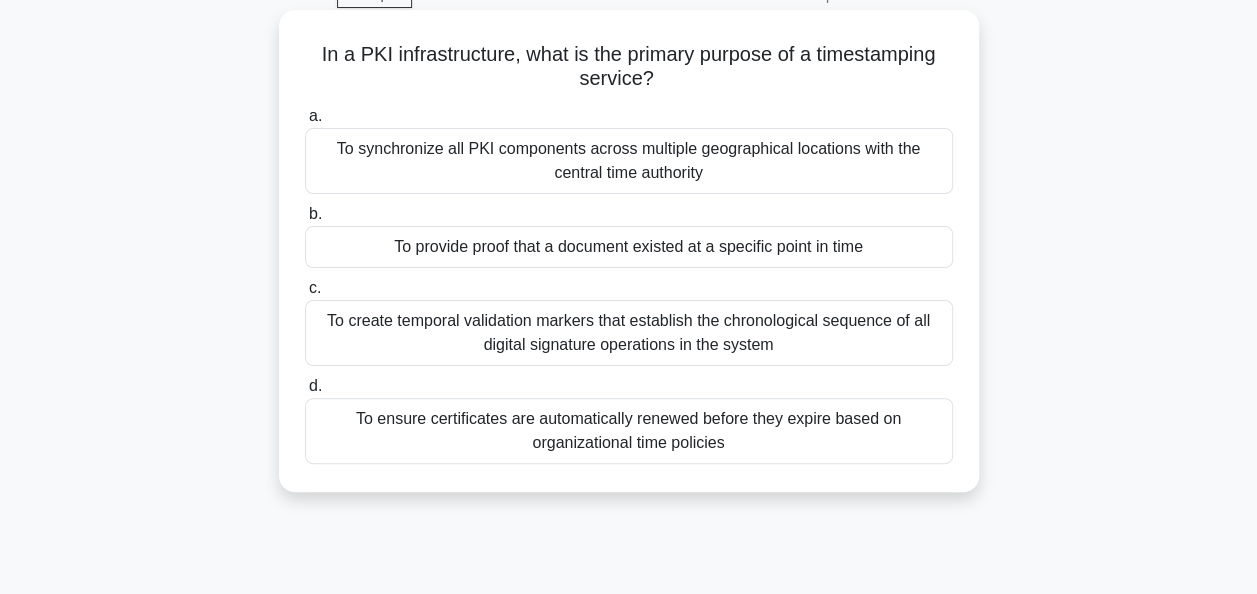click on "To synchronize all PKI components across multiple geographical locations with the central time authority" at bounding box center (629, 161) 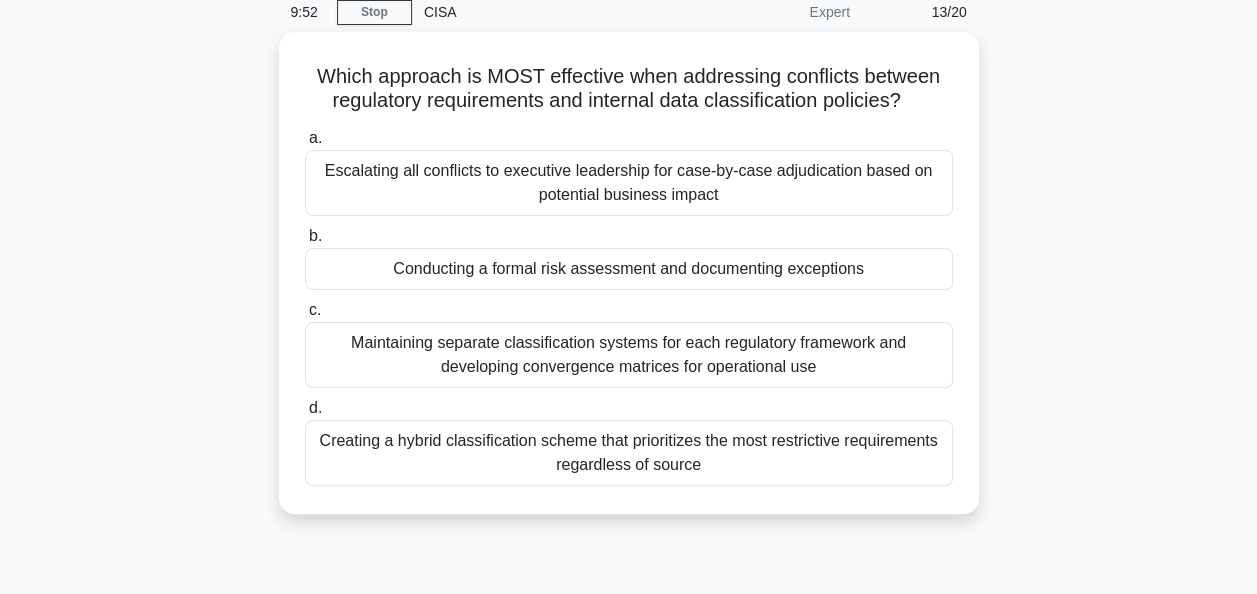 scroll, scrollTop: 86, scrollLeft: 0, axis: vertical 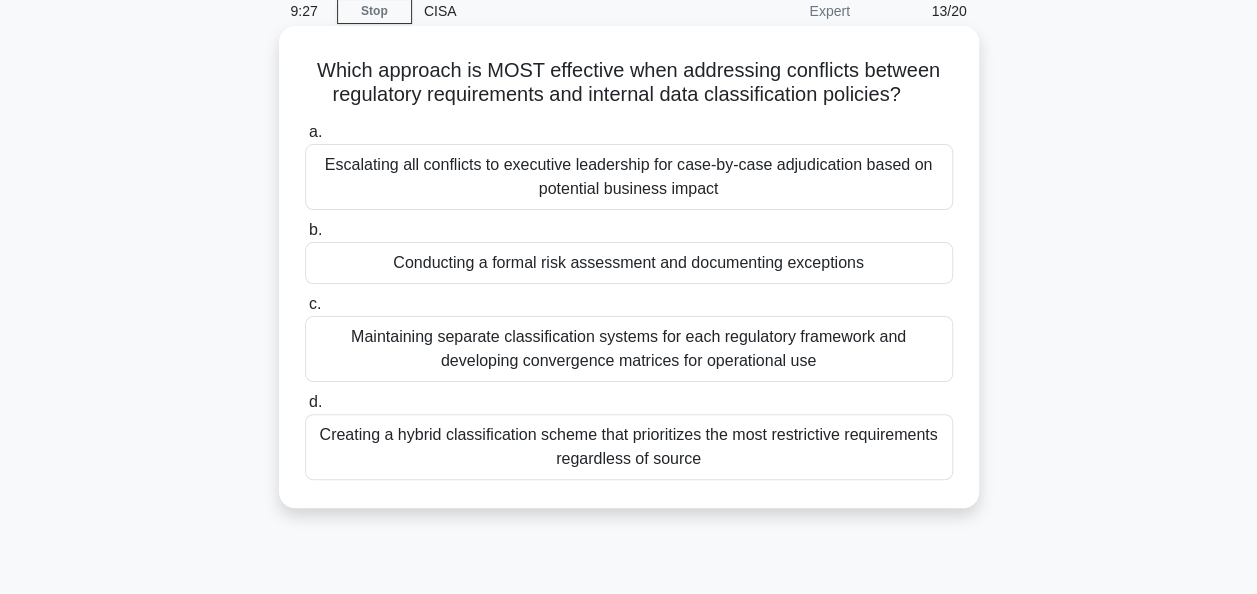 click on "Conducting a formal risk assessment and documenting exceptions" at bounding box center (629, 263) 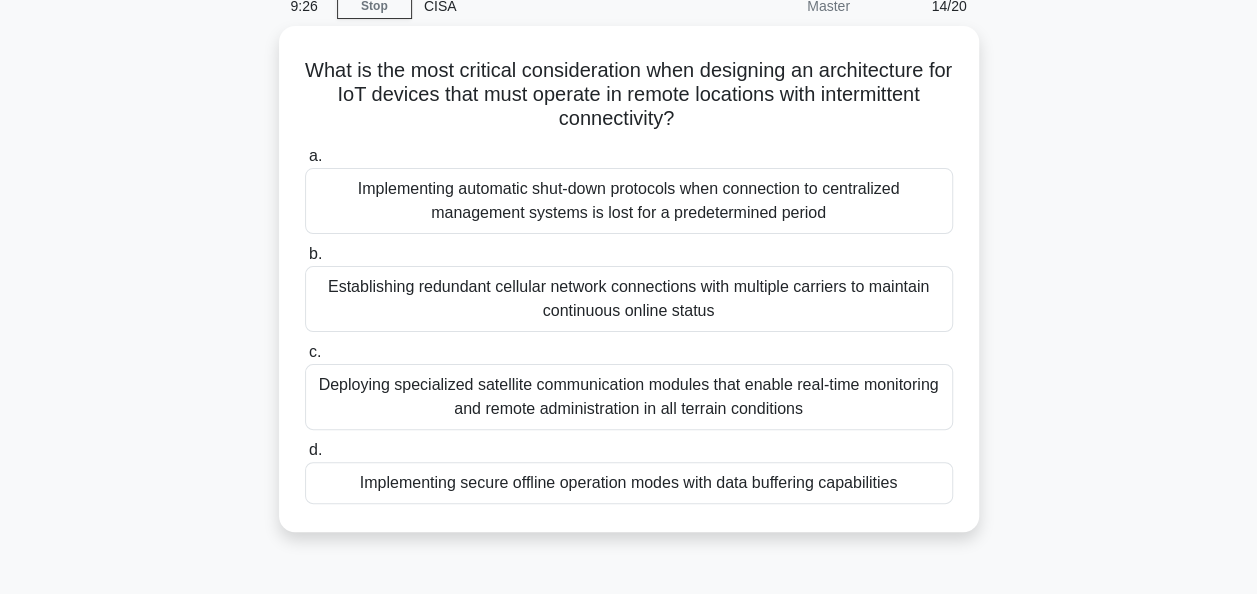 scroll, scrollTop: 104, scrollLeft: 0, axis: vertical 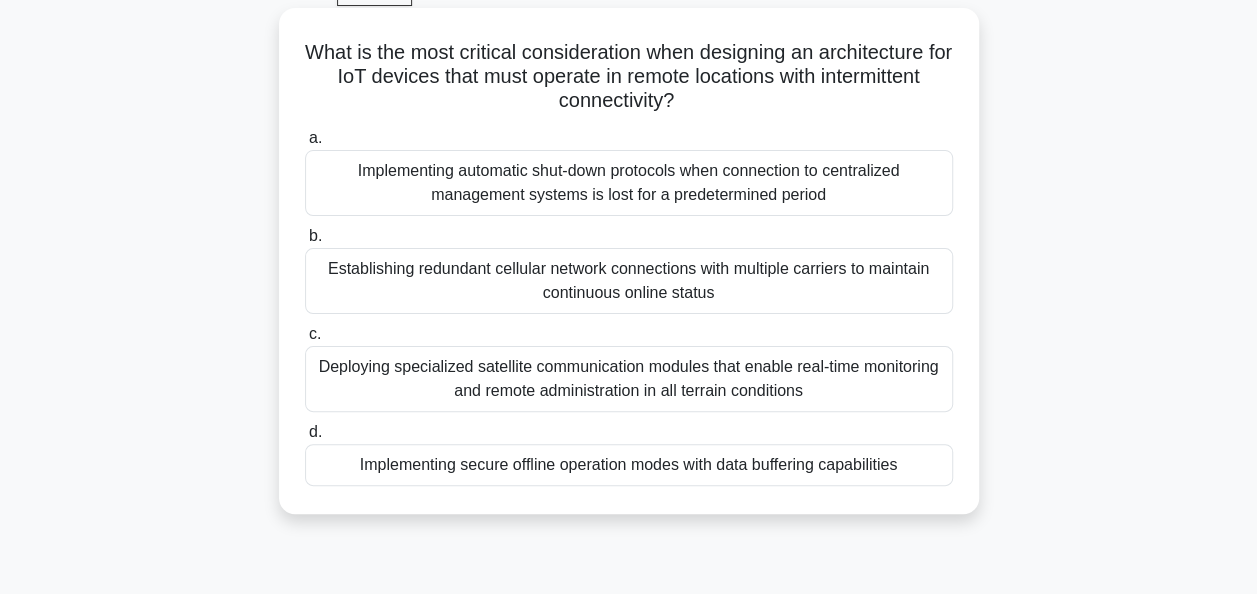 click on "Implementing secure offline operation modes with data buffering capabilities" at bounding box center (629, 465) 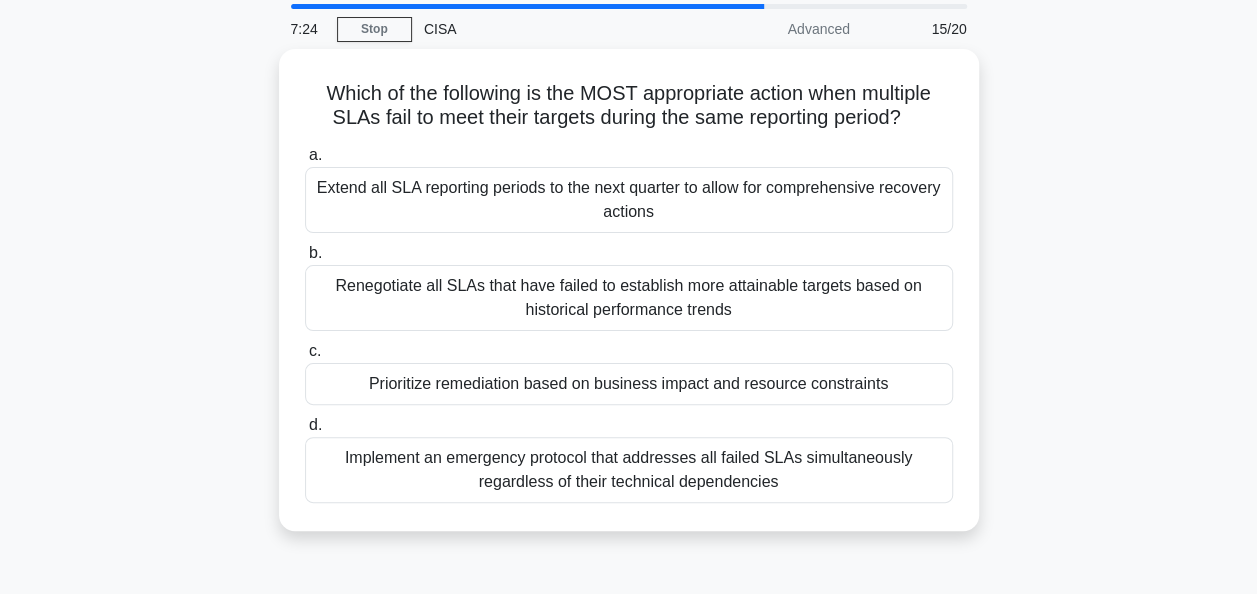 scroll, scrollTop: 70, scrollLeft: 0, axis: vertical 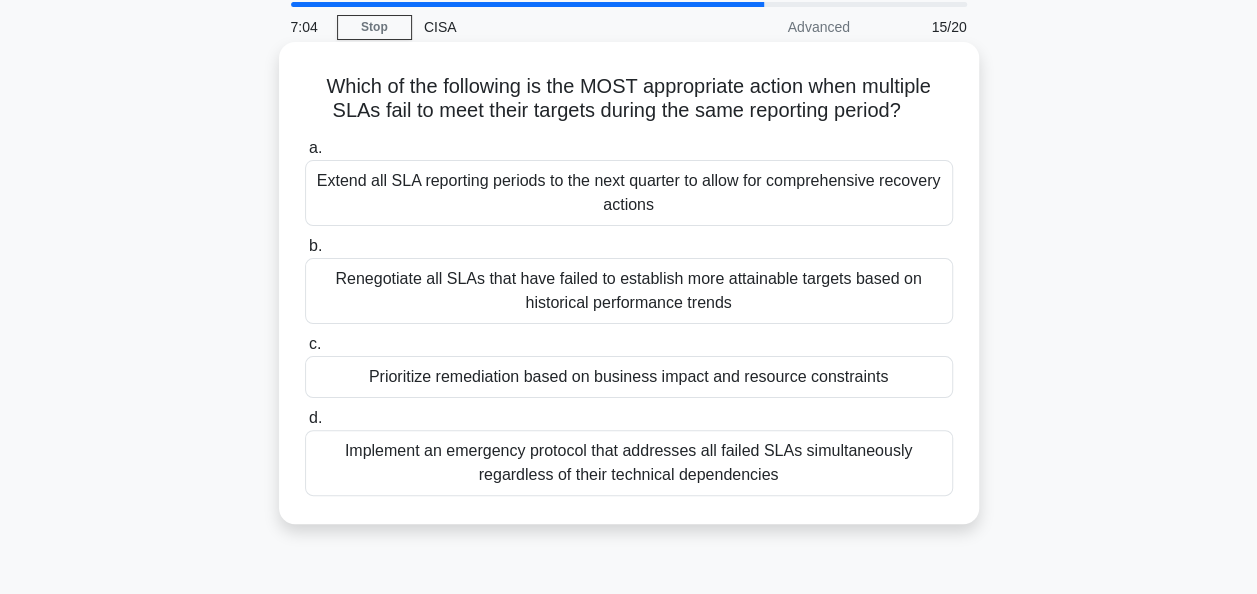 click on "Prioritize remediation based on business impact and resource constraints" at bounding box center [629, 377] 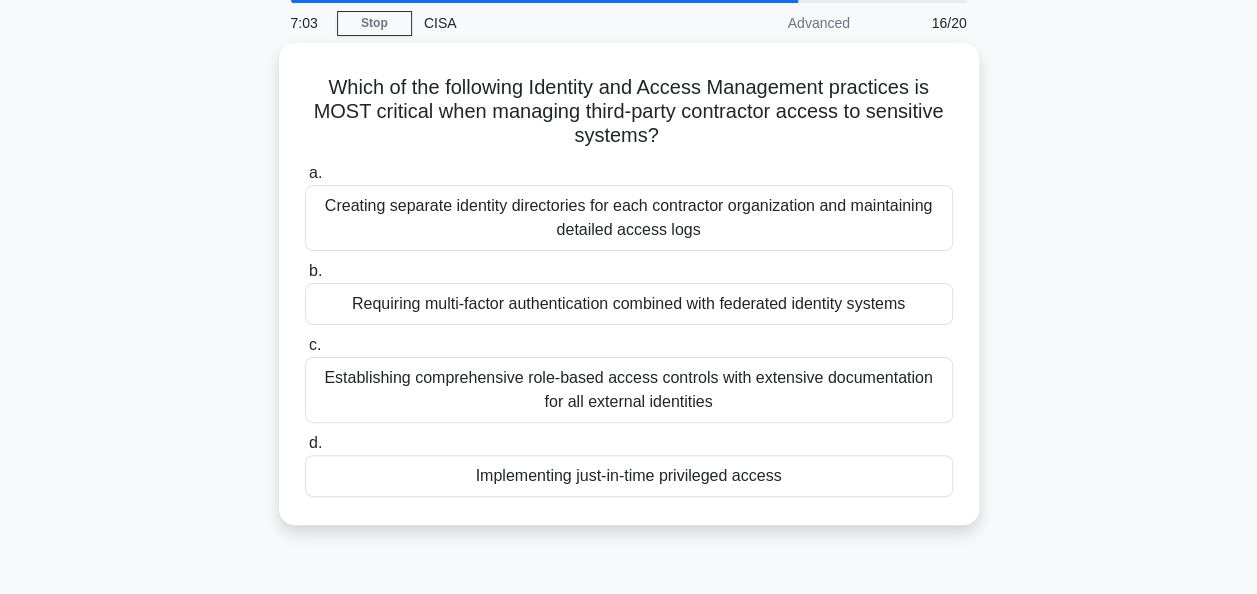 scroll, scrollTop: 78, scrollLeft: 0, axis: vertical 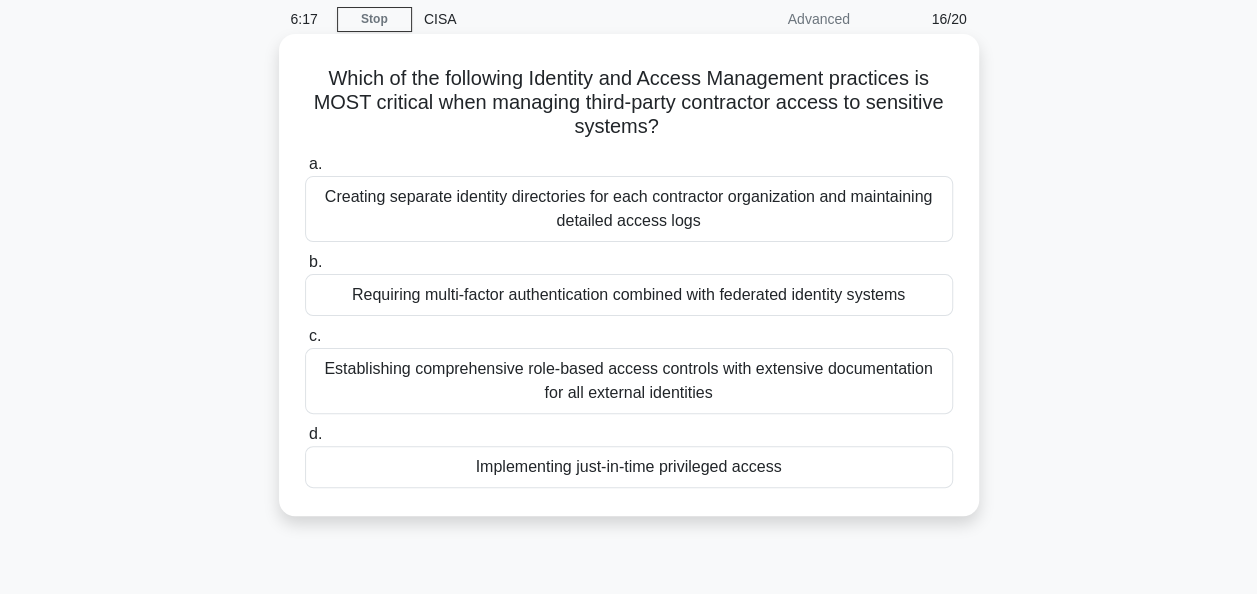 click on "Implementing just-in-time privileged access" at bounding box center [629, 467] 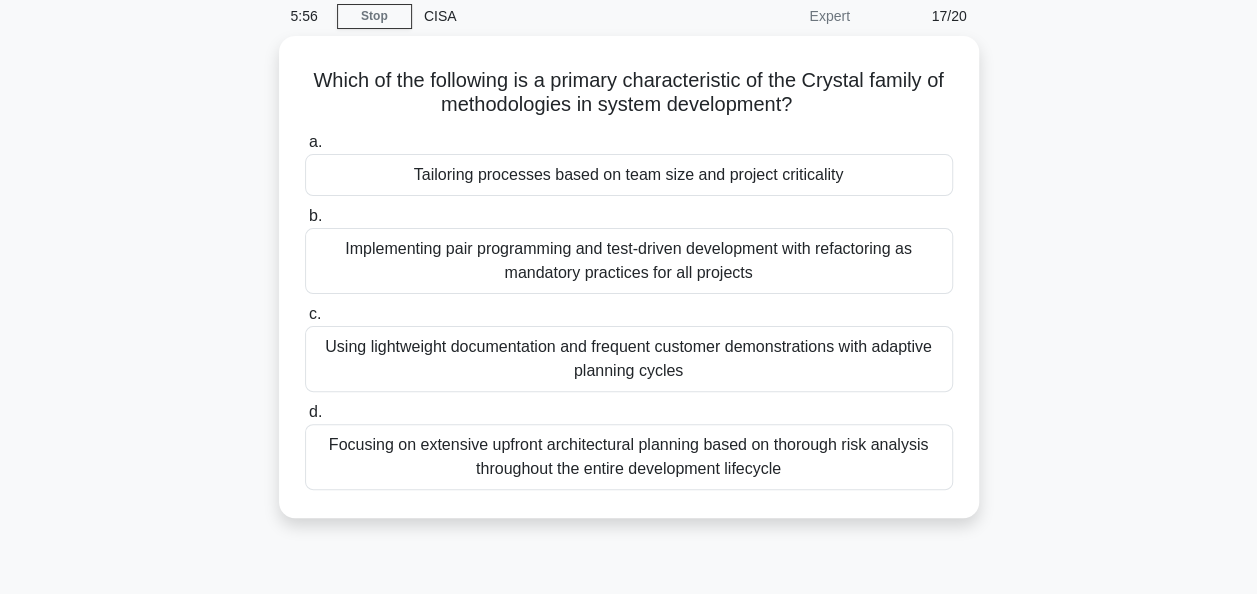 scroll, scrollTop: 82, scrollLeft: 0, axis: vertical 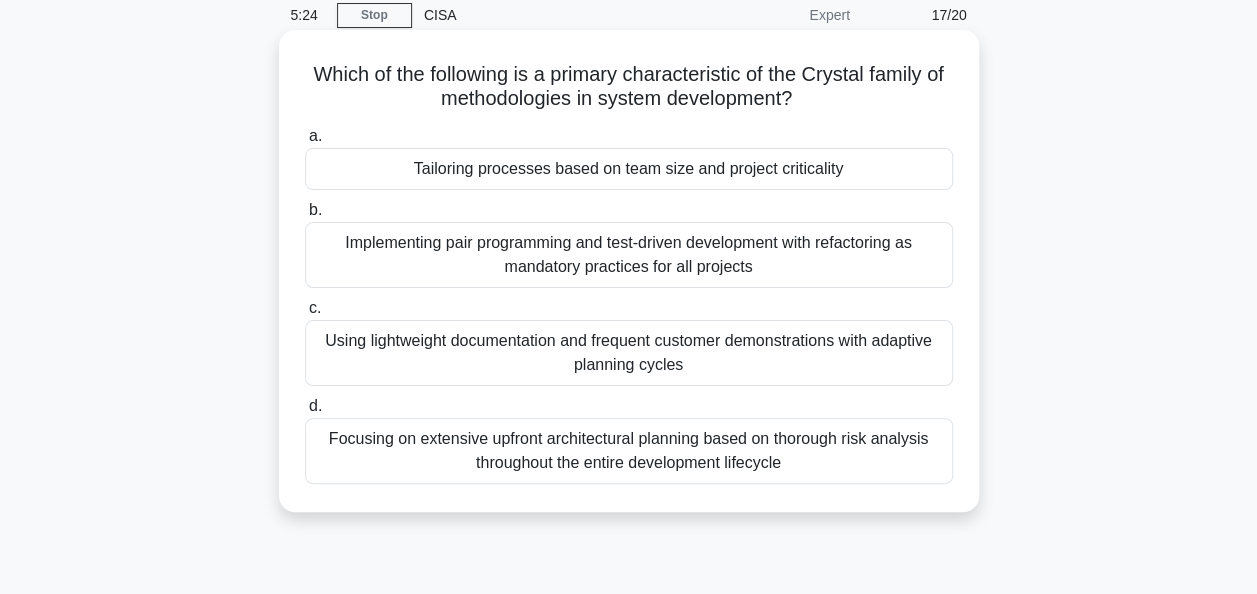 click on "Tailoring processes based on team size and project criticality" at bounding box center (629, 169) 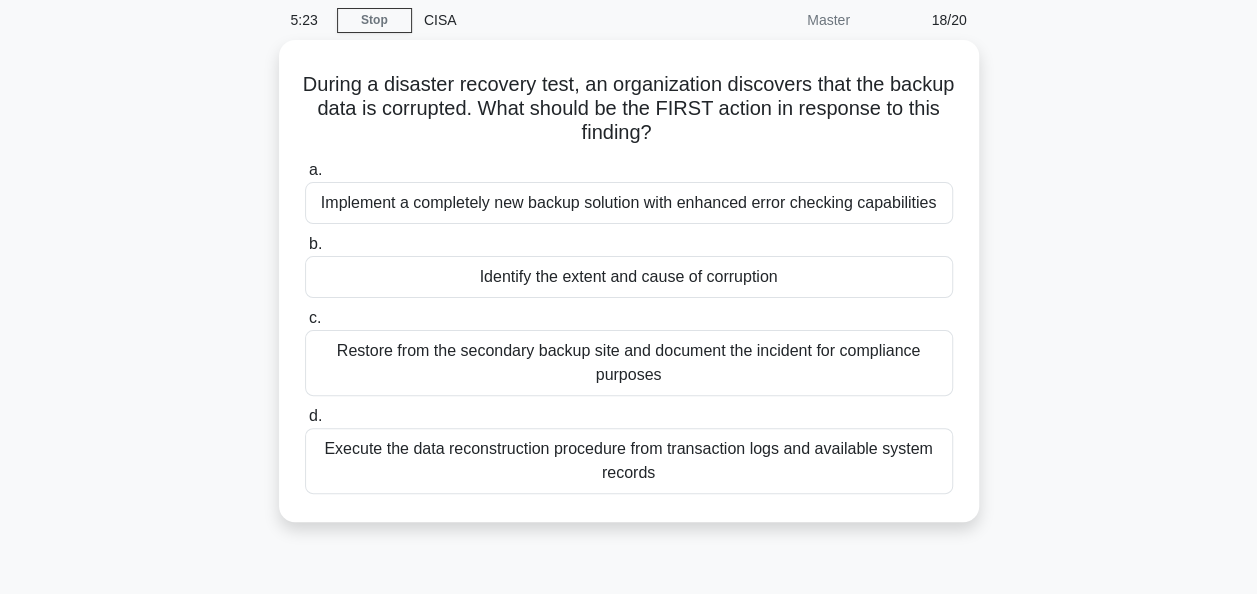 scroll, scrollTop: 78, scrollLeft: 0, axis: vertical 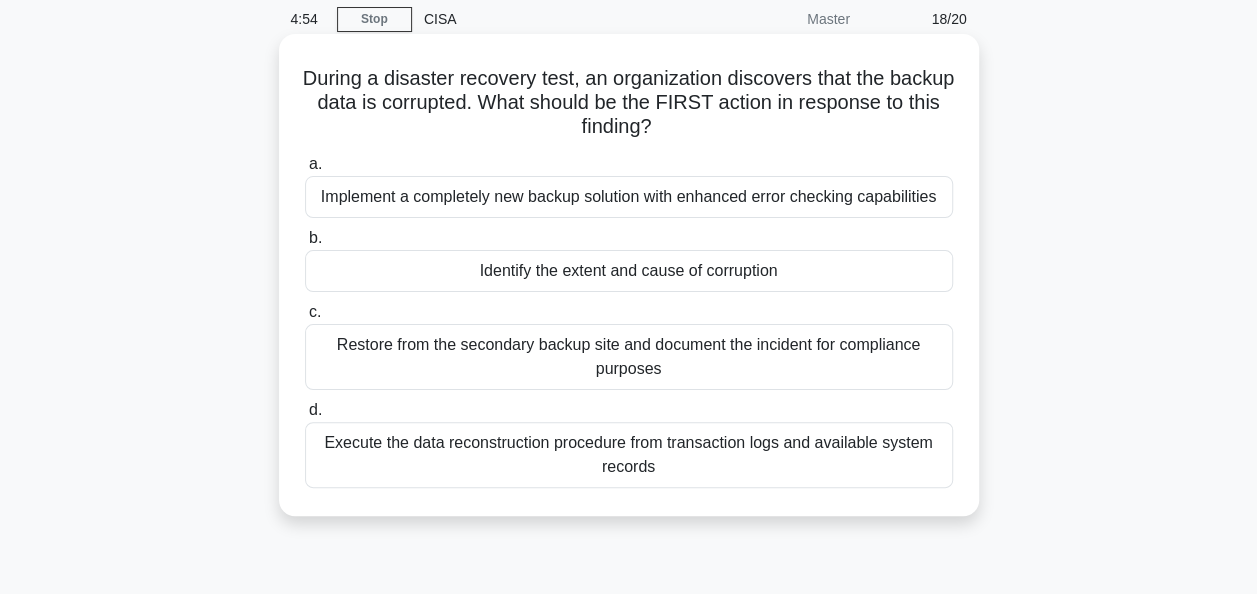 click on "Identify the extent and cause of corruption" at bounding box center (629, 271) 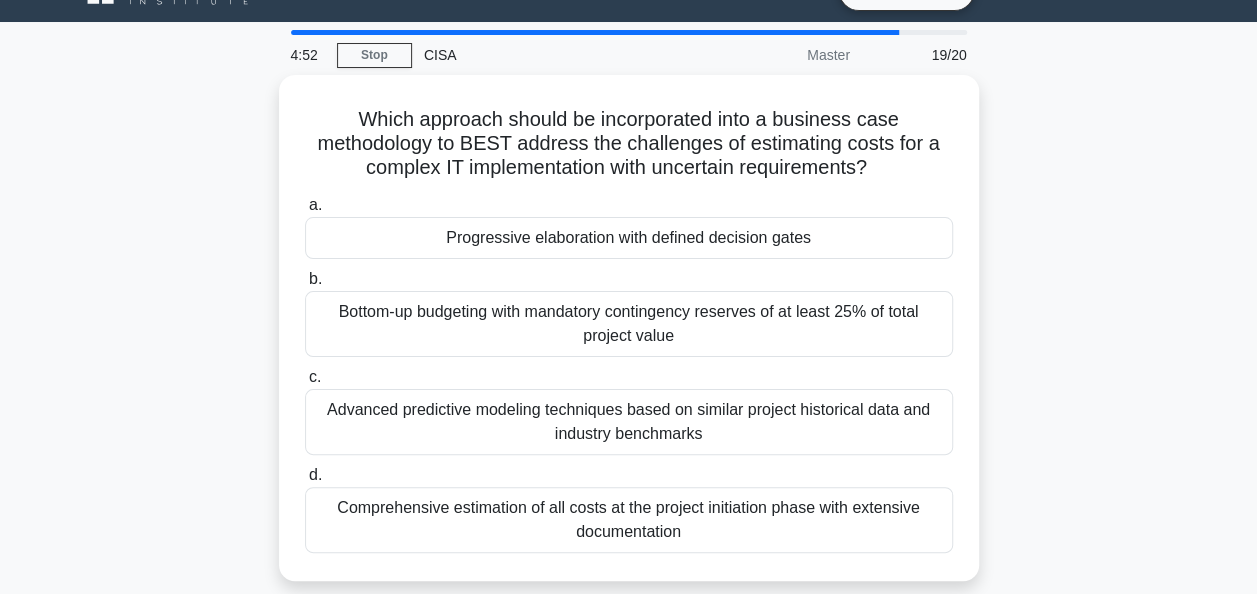 scroll, scrollTop: 60, scrollLeft: 0, axis: vertical 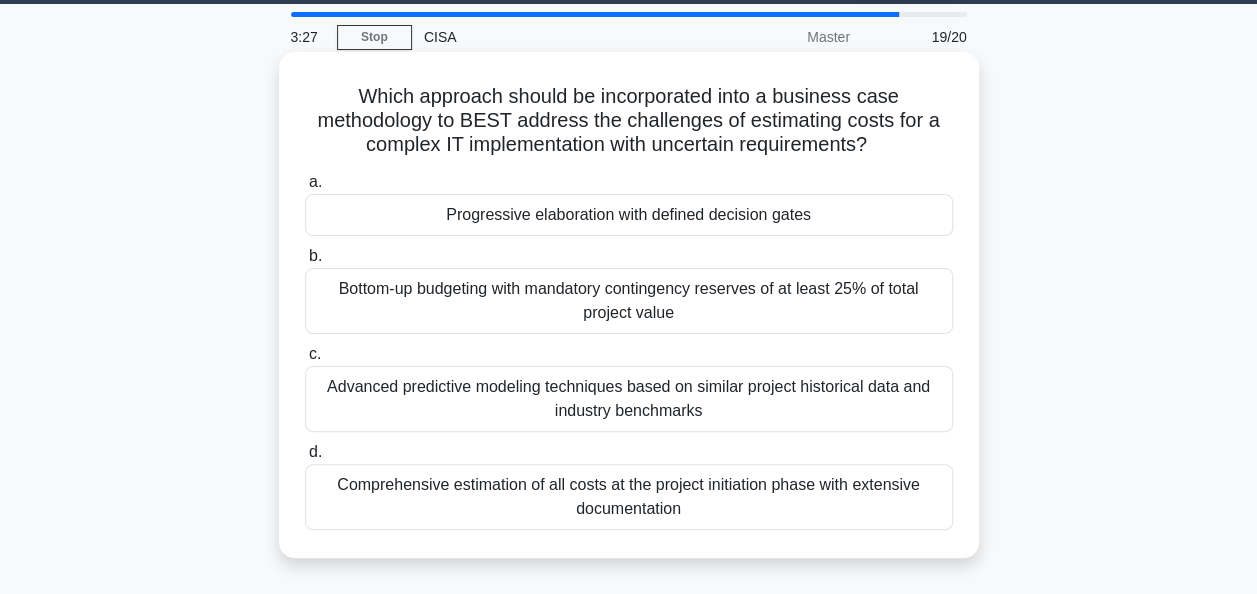 click on "Progressive elaboration with defined decision gates" at bounding box center [629, 215] 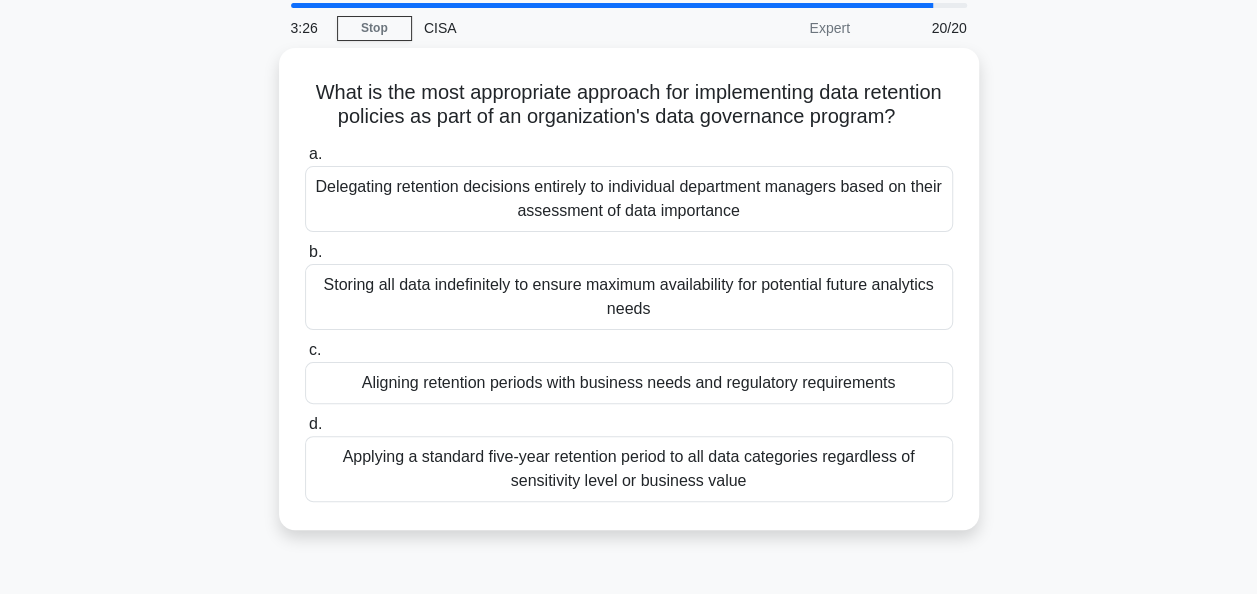 scroll, scrollTop: 73, scrollLeft: 0, axis: vertical 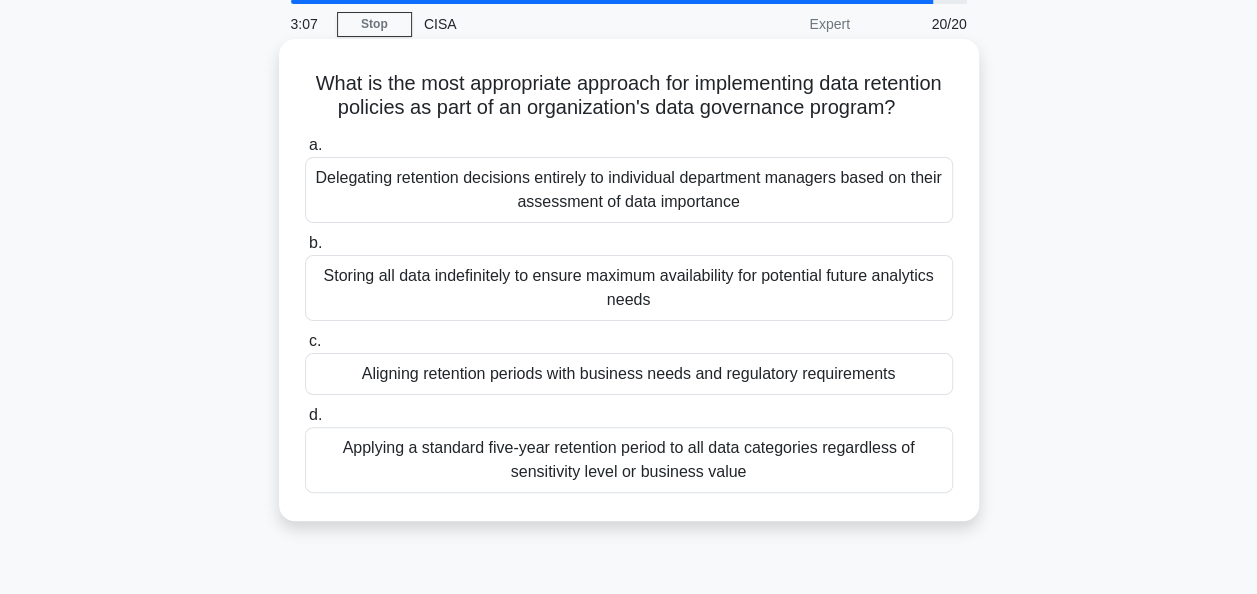 click on "Aligning retention periods with business needs and regulatory requirements" at bounding box center [629, 374] 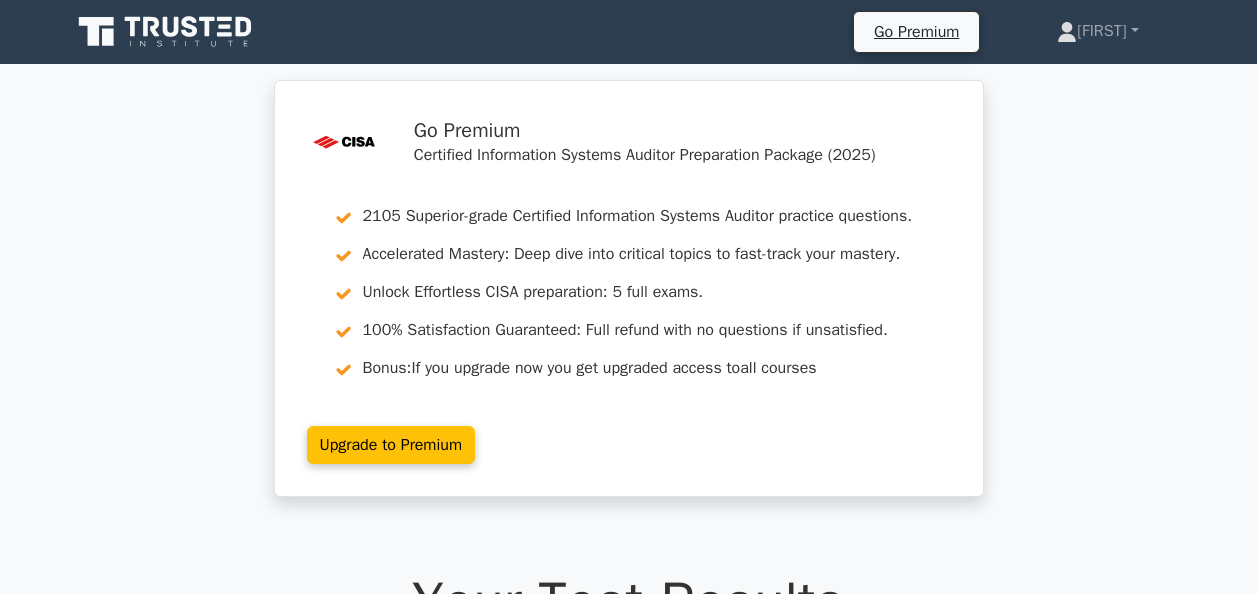 scroll, scrollTop: 0, scrollLeft: 0, axis: both 